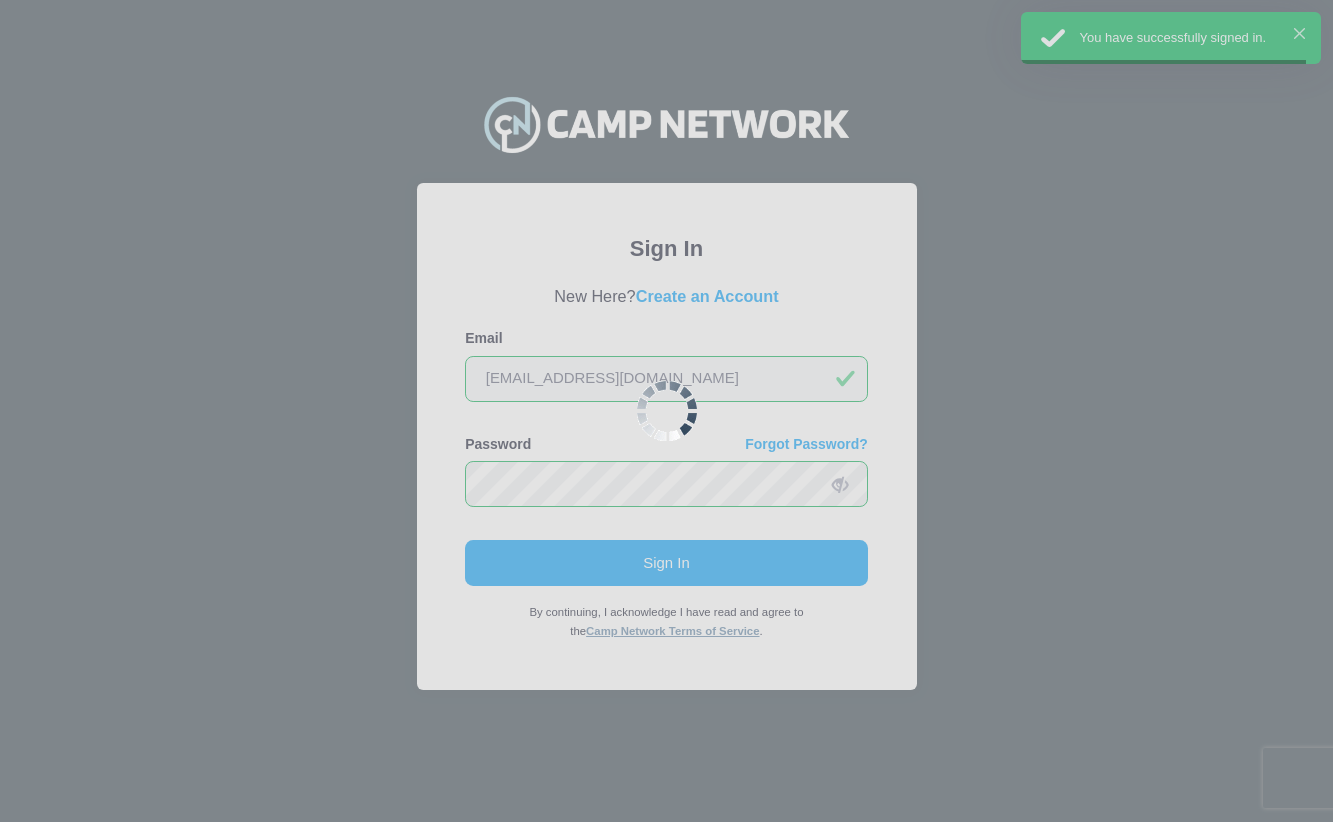 scroll, scrollTop: 0, scrollLeft: 0, axis: both 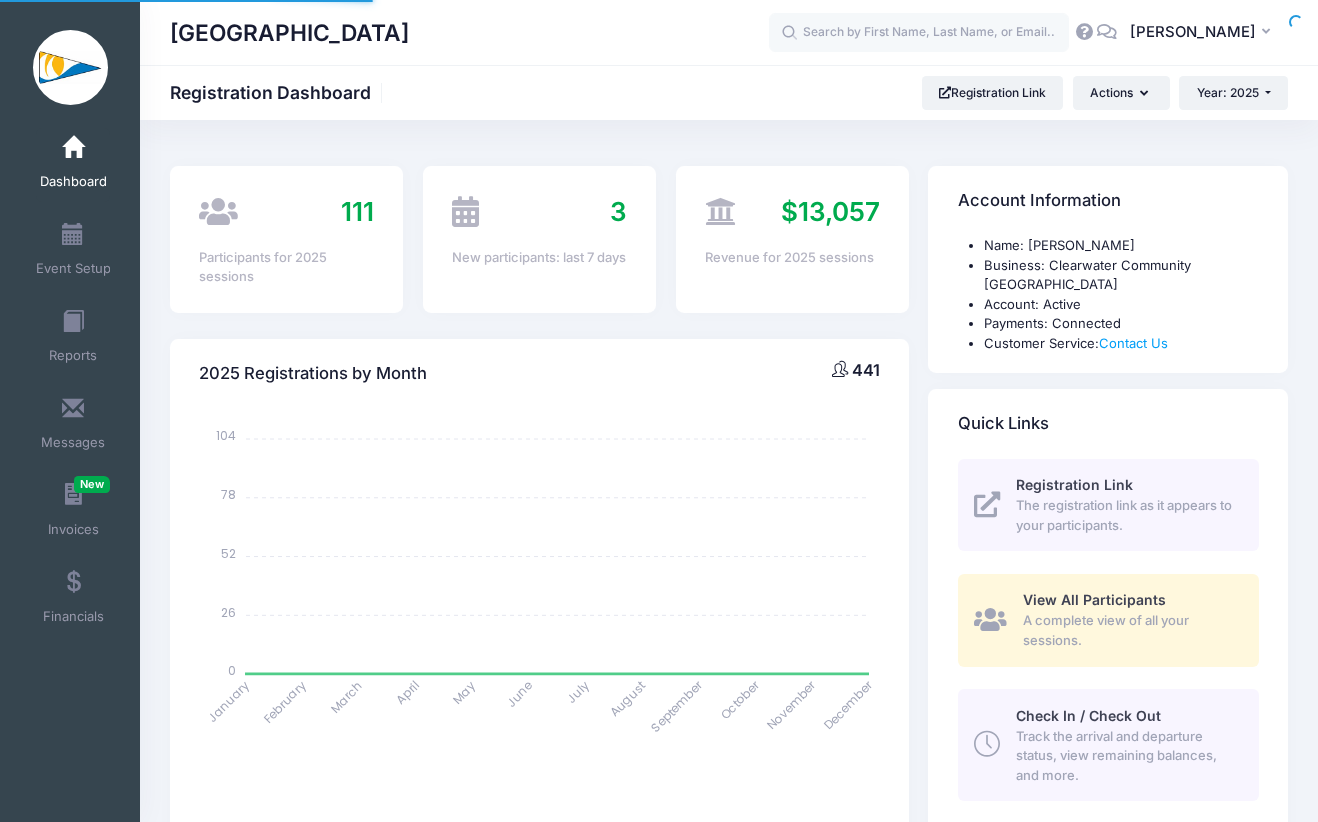 select 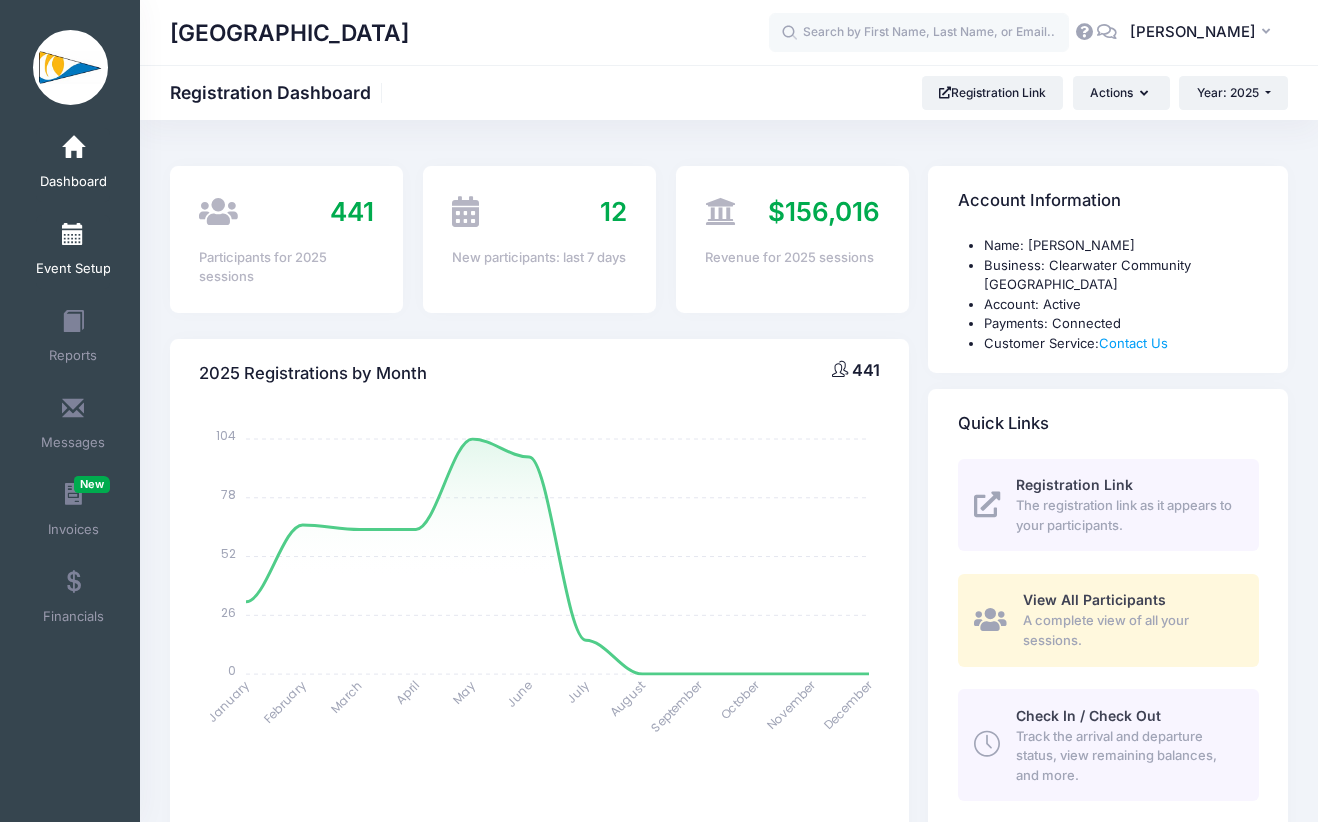 click on "Event Setup" at bounding box center [73, 252] 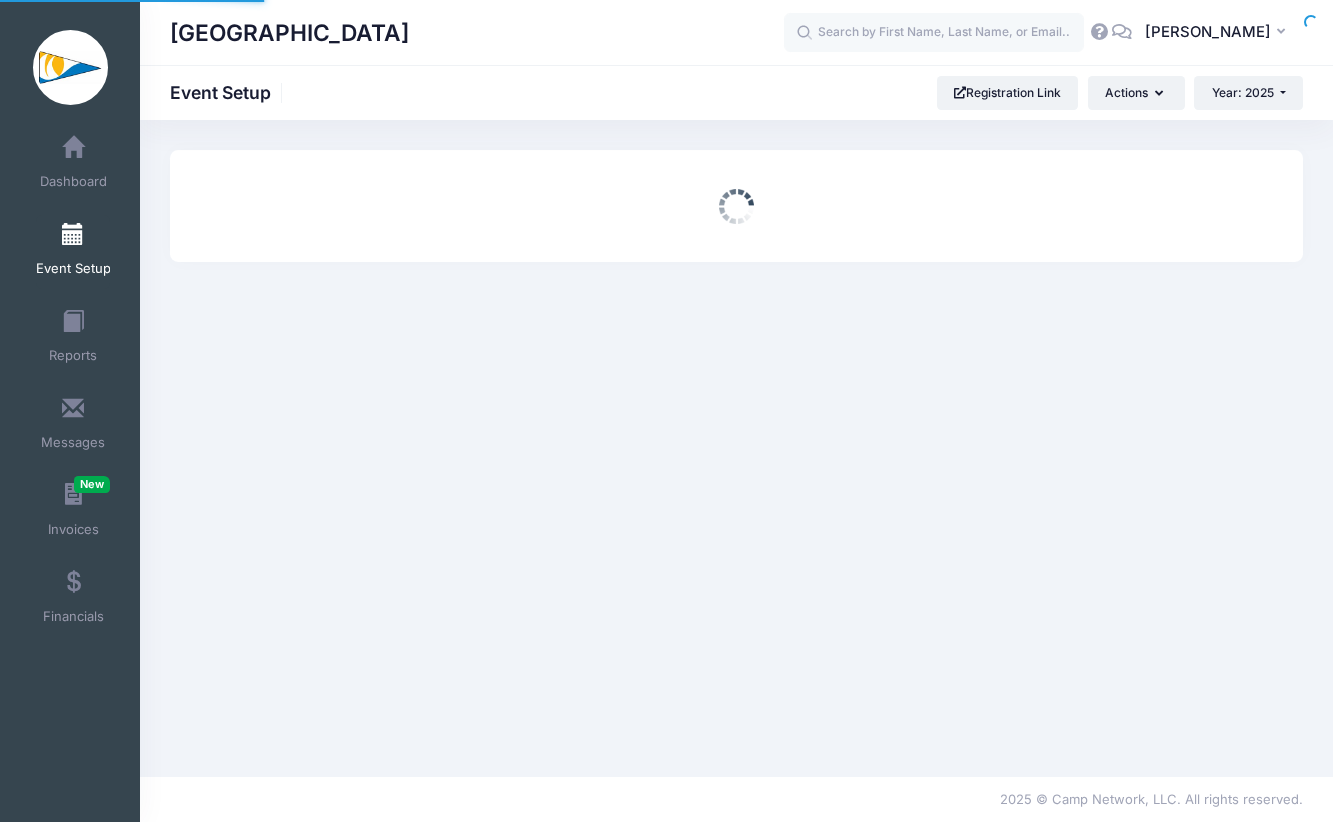 scroll, scrollTop: 0, scrollLeft: 0, axis: both 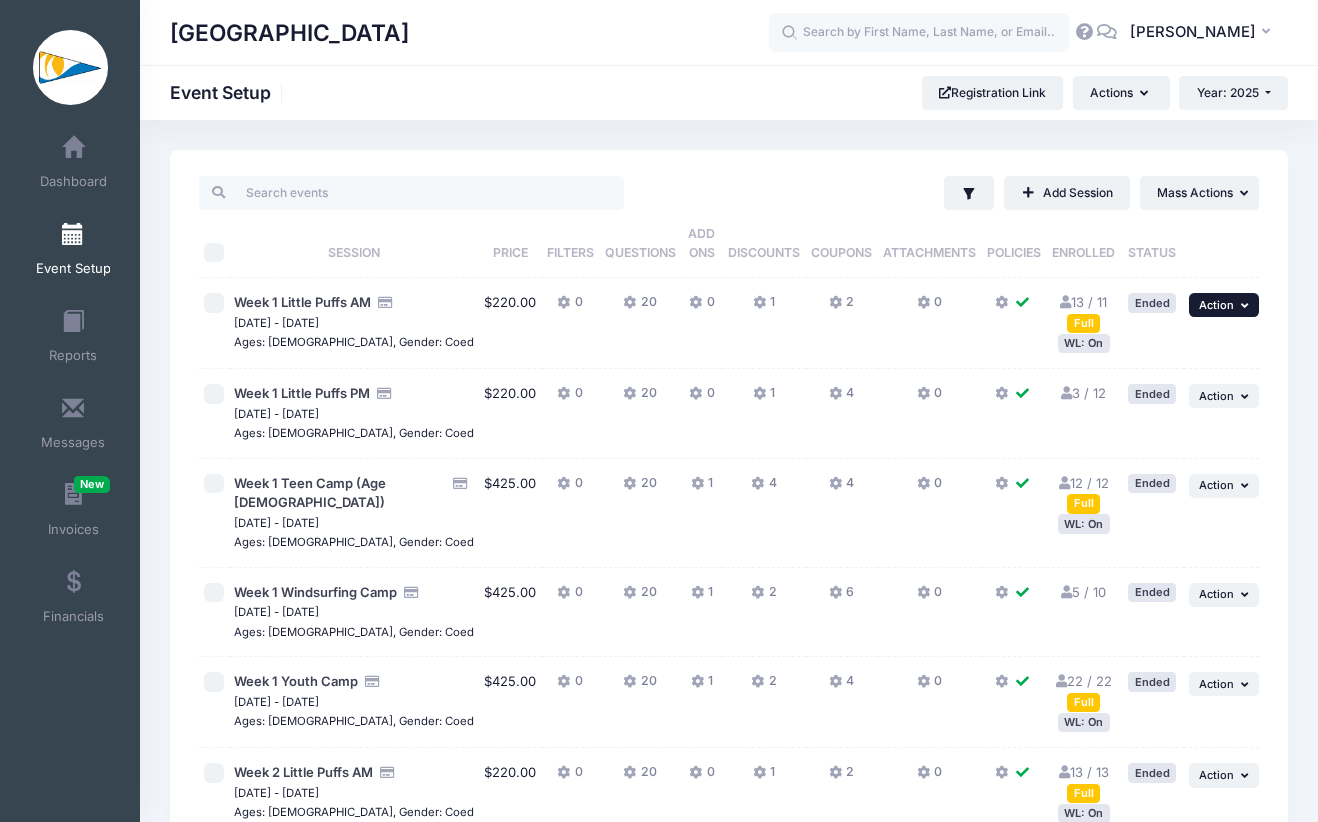 click at bounding box center (1247, 305) 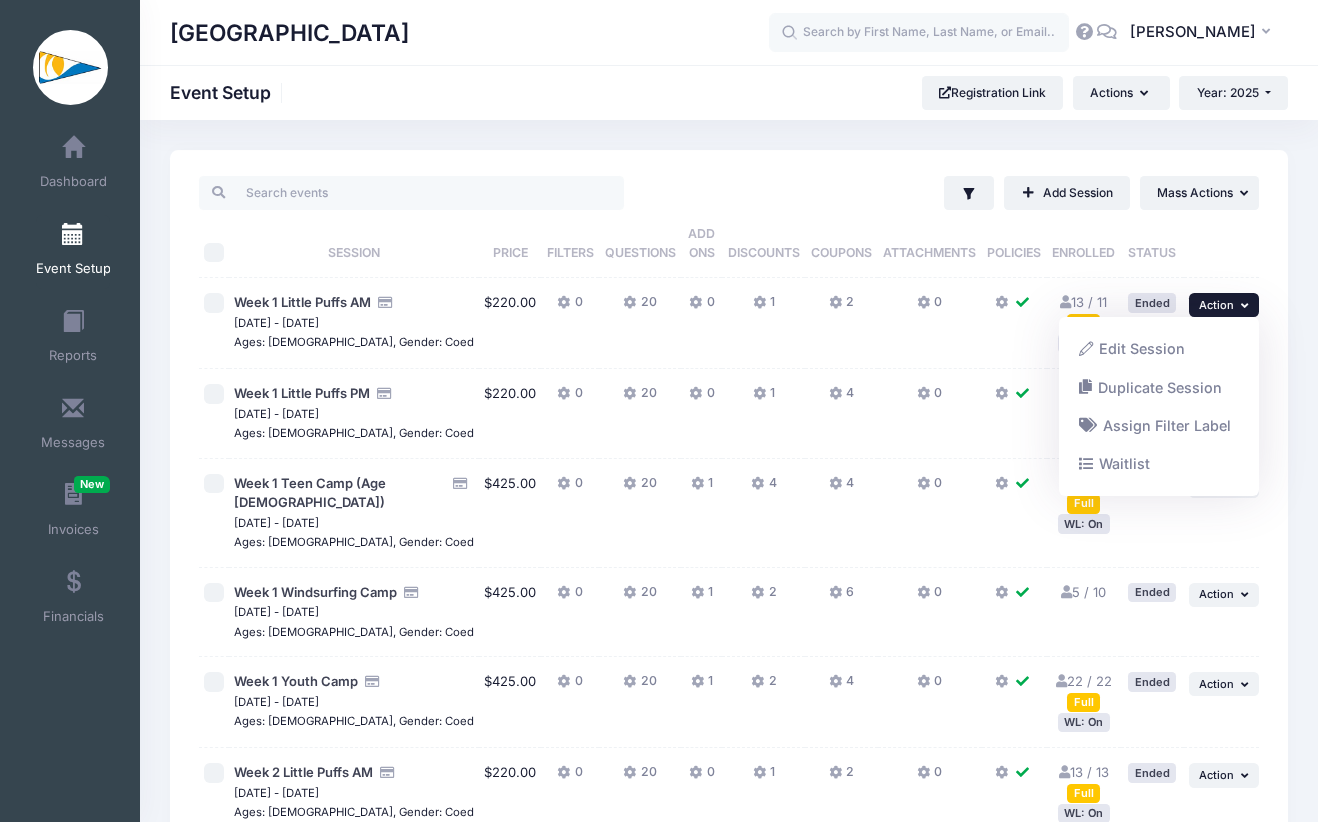 click at bounding box center [1247, 305] 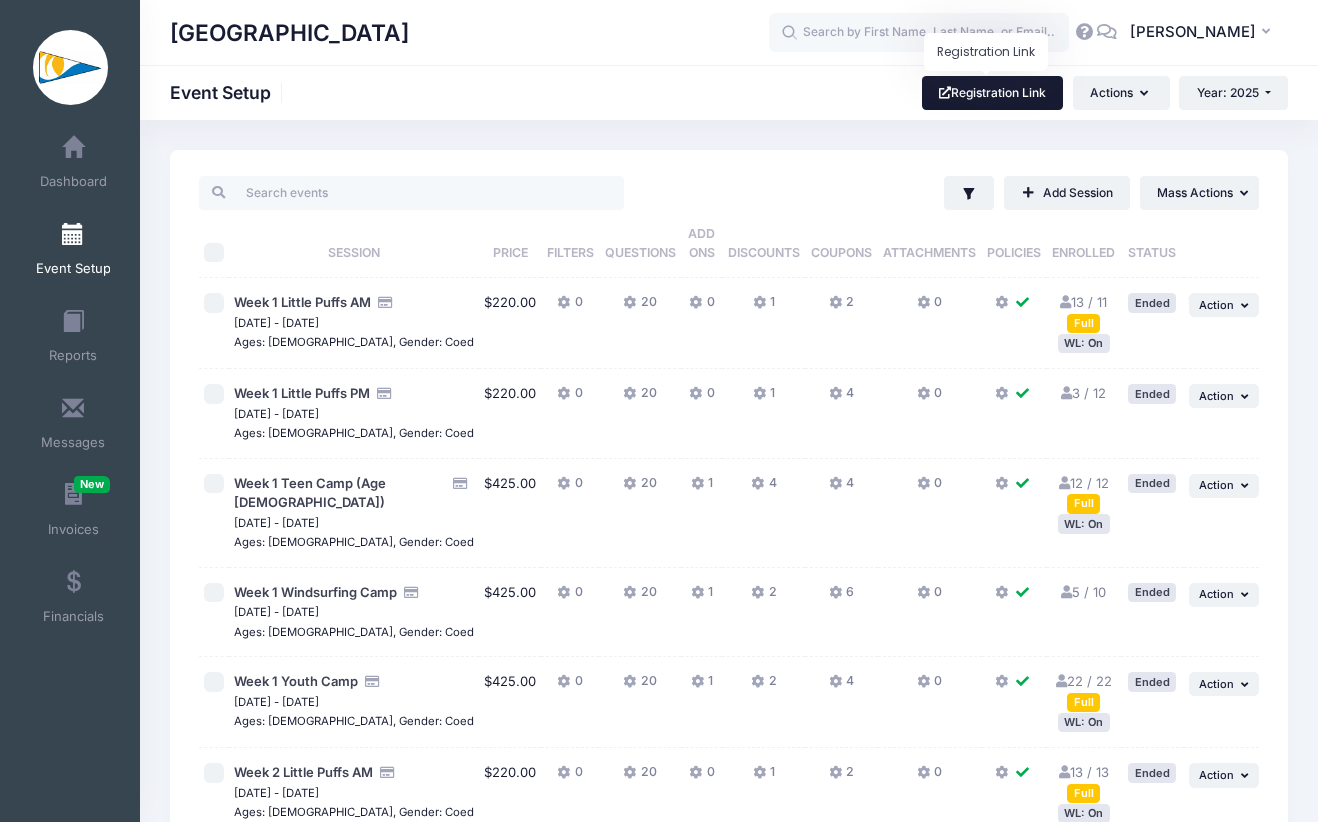 click on "Registration Link" at bounding box center [993, 93] 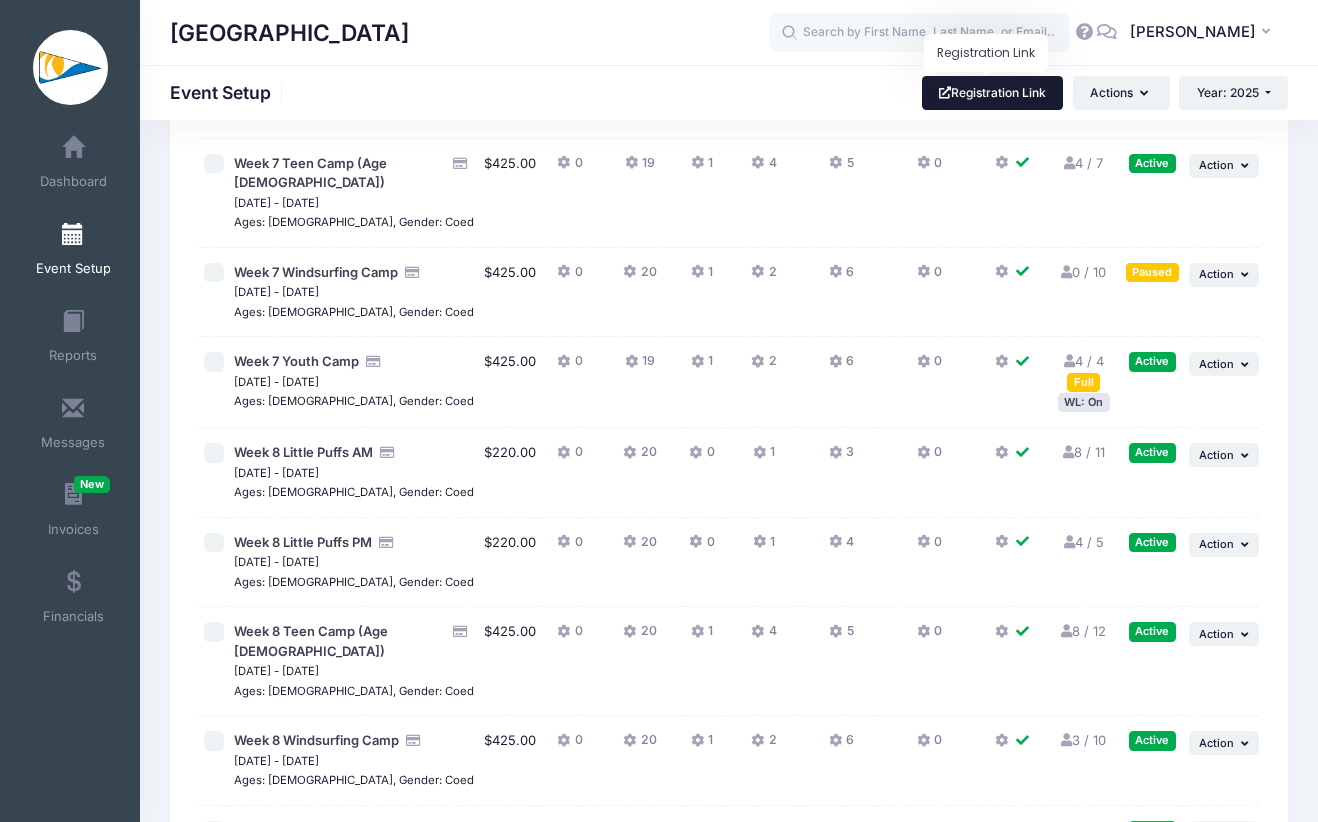 scroll, scrollTop: 3142, scrollLeft: 0, axis: vertical 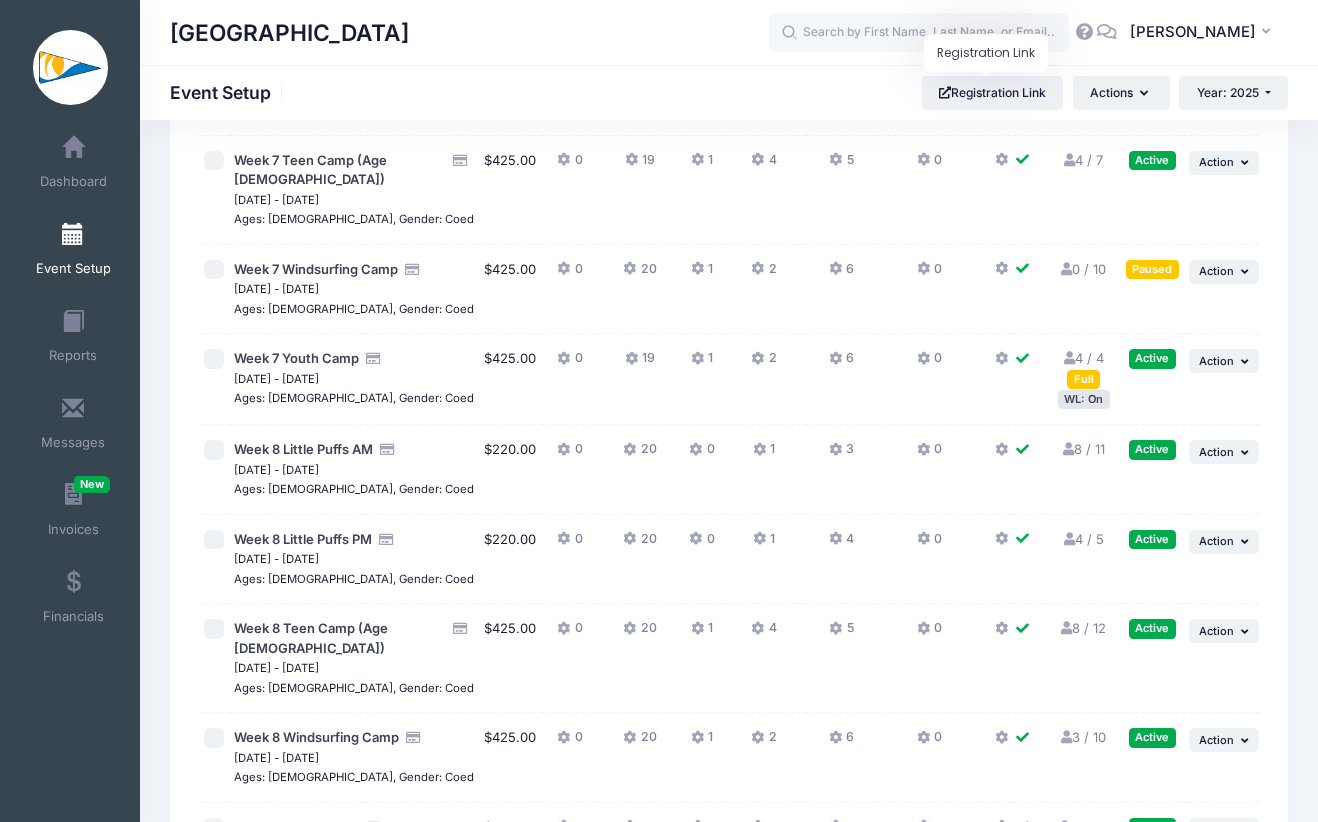 click at bounding box center (214, 190) 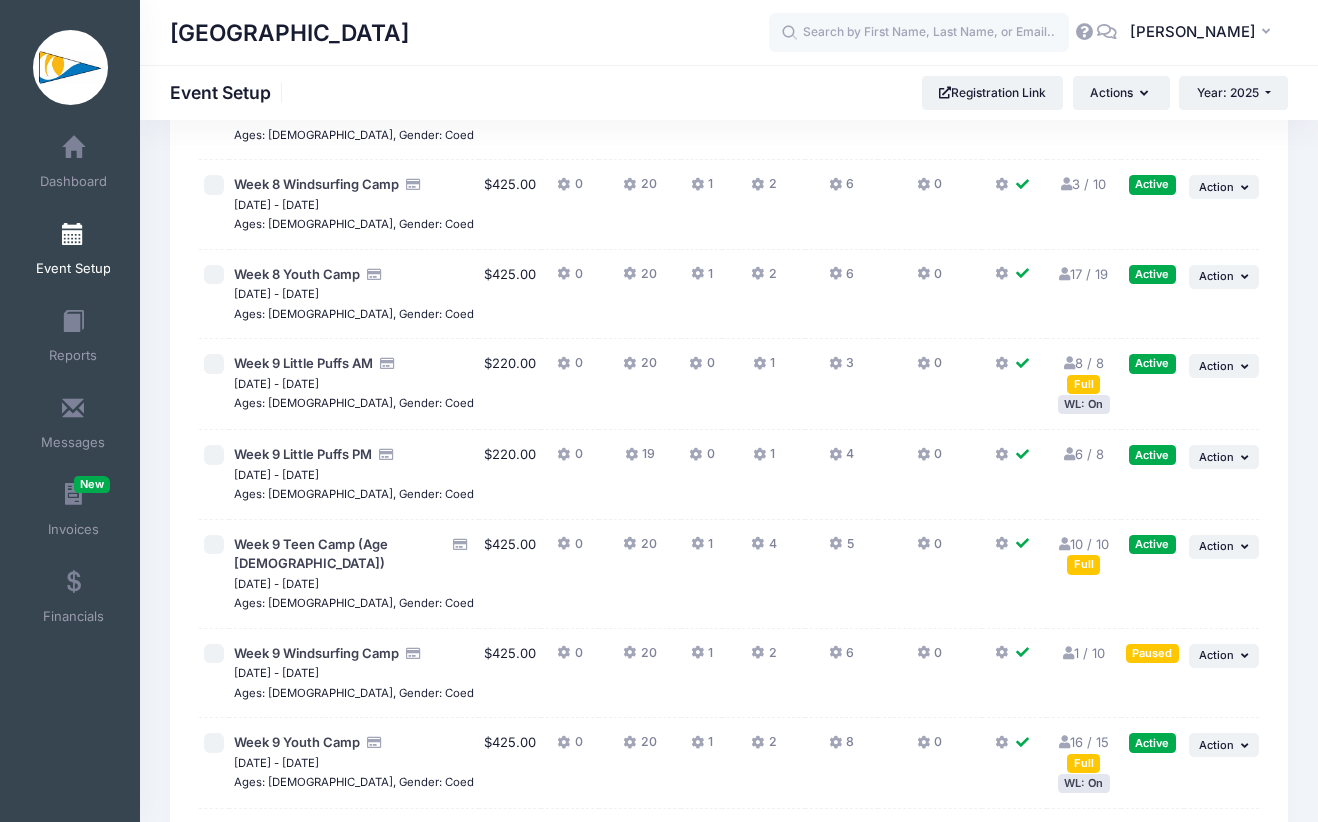 scroll, scrollTop: 3702, scrollLeft: 0, axis: vertical 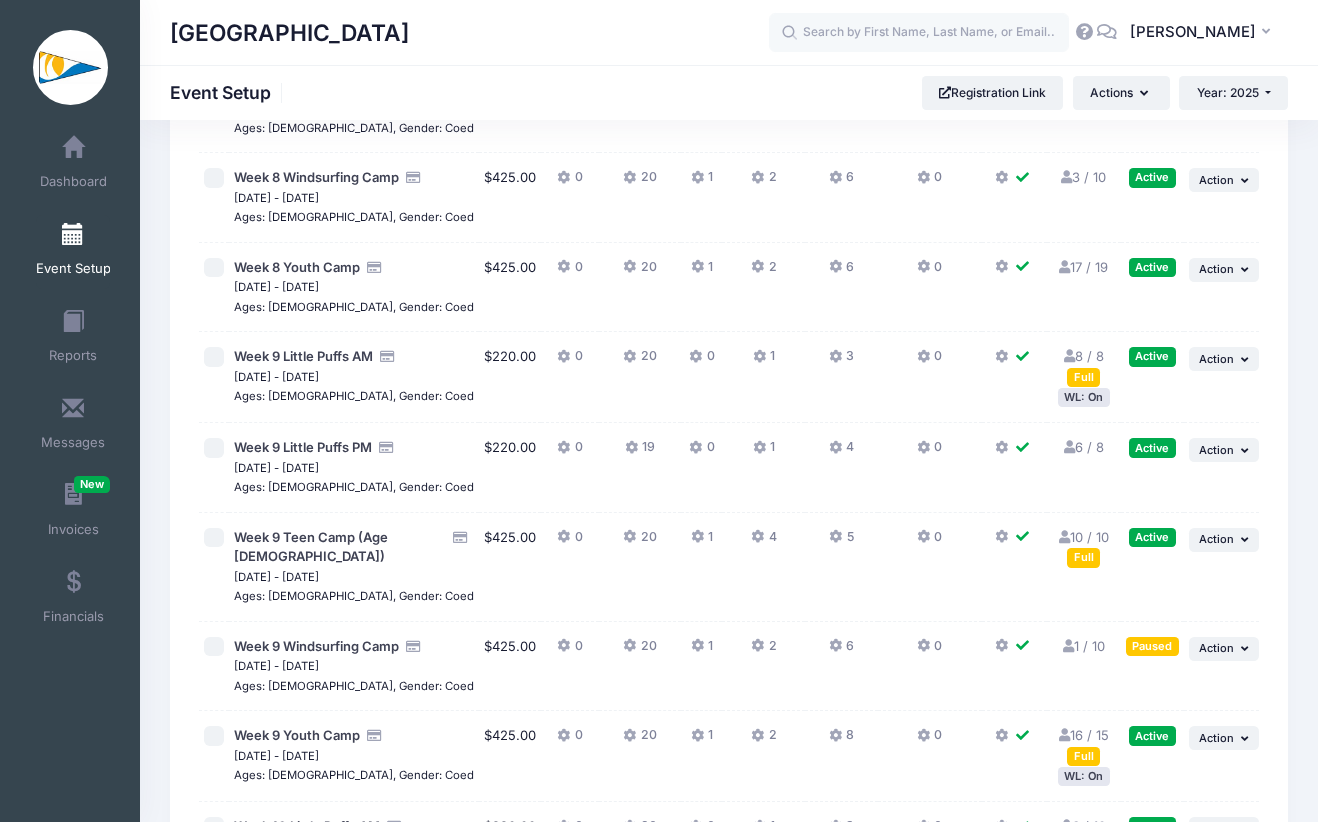 click at bounding box center (214, 667) 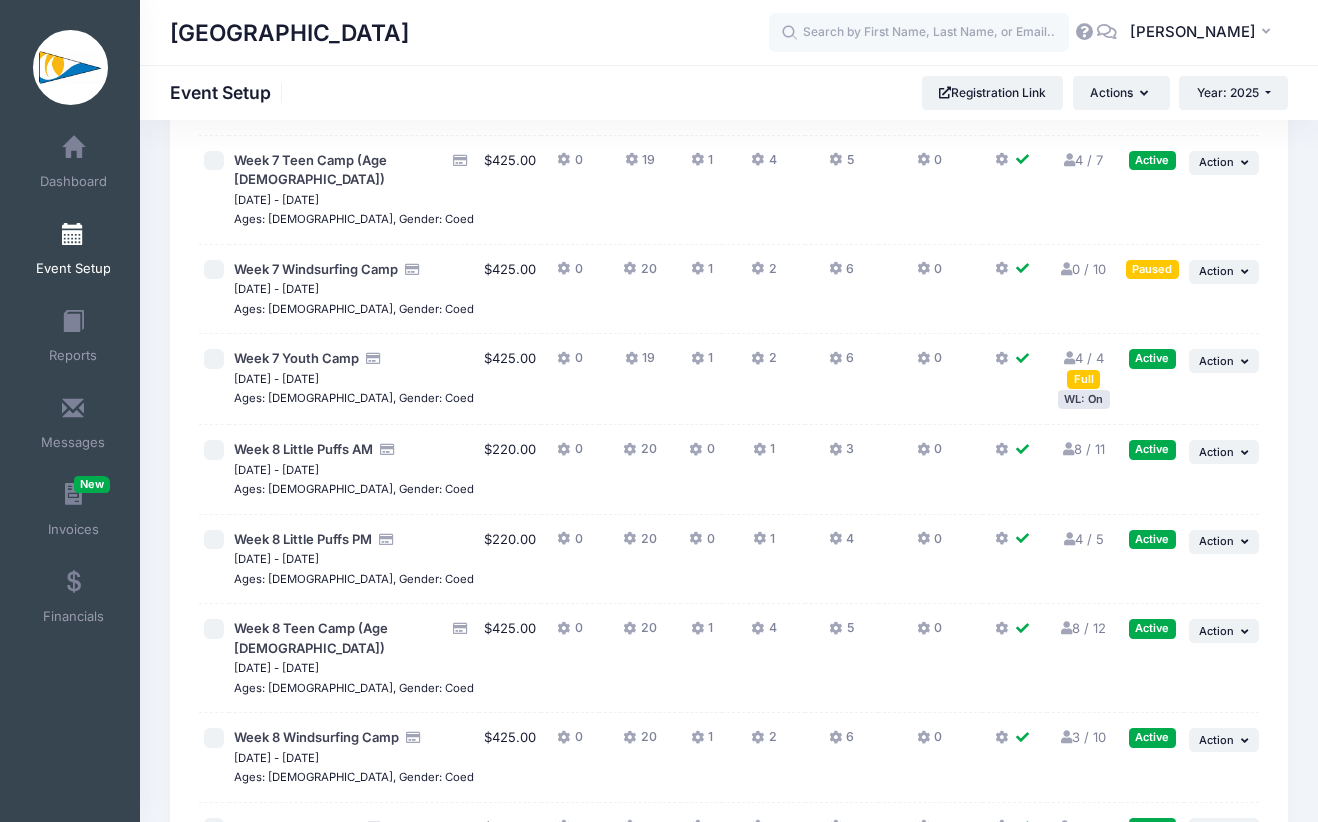 scroll, scrollTop: 3102, scrollLeft: 0, axis: vertical 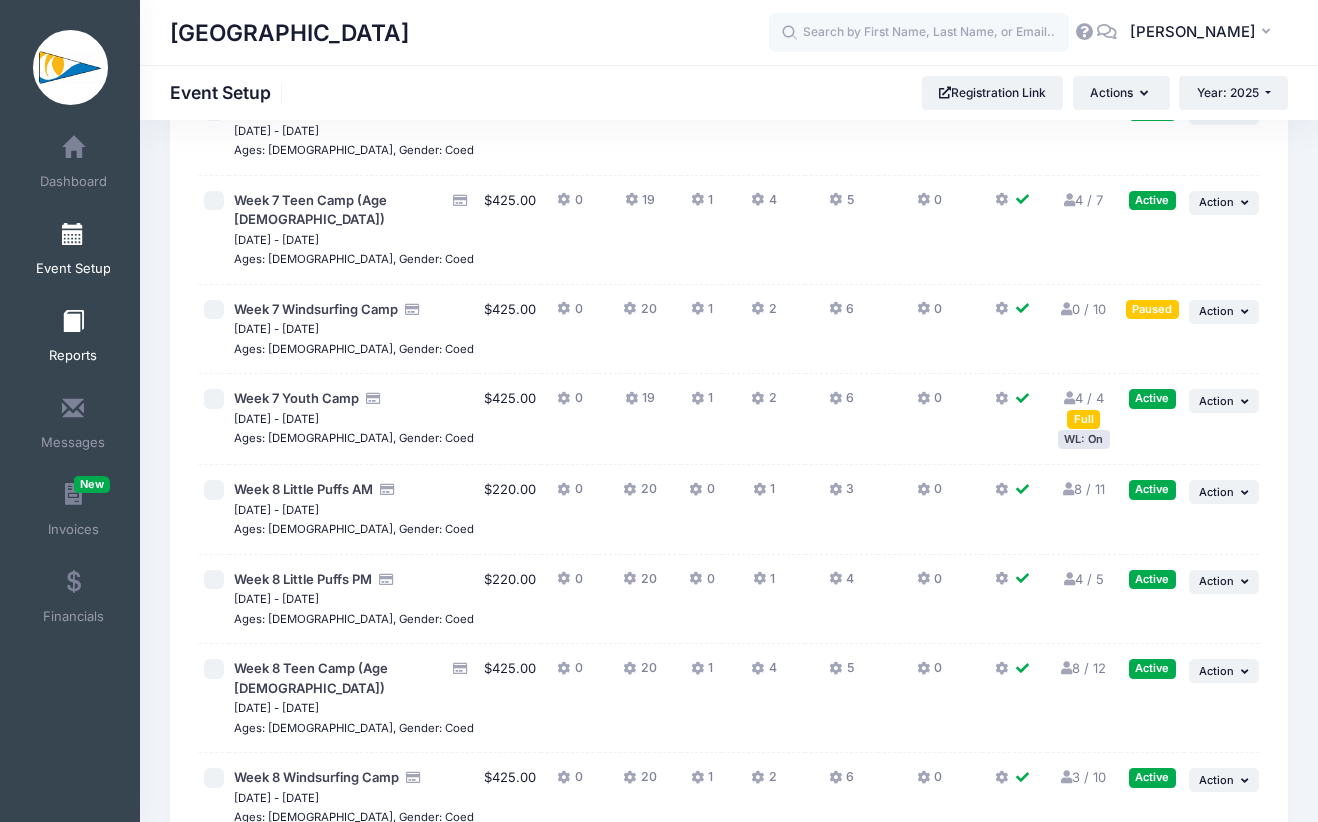 click on "Reports" at bounding box center [73, 356] 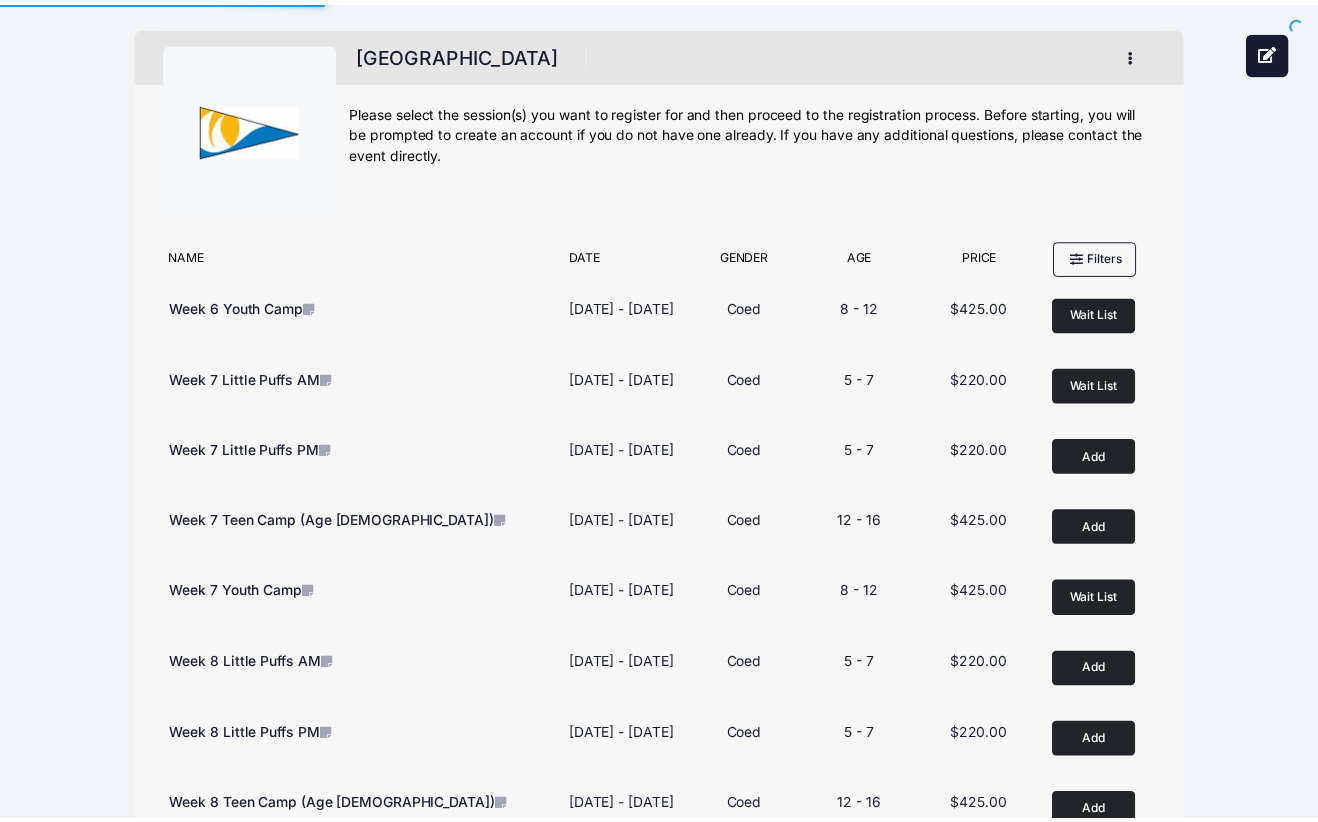 scroll, scrollTop: 0, scrollLeft: 0, axis: both 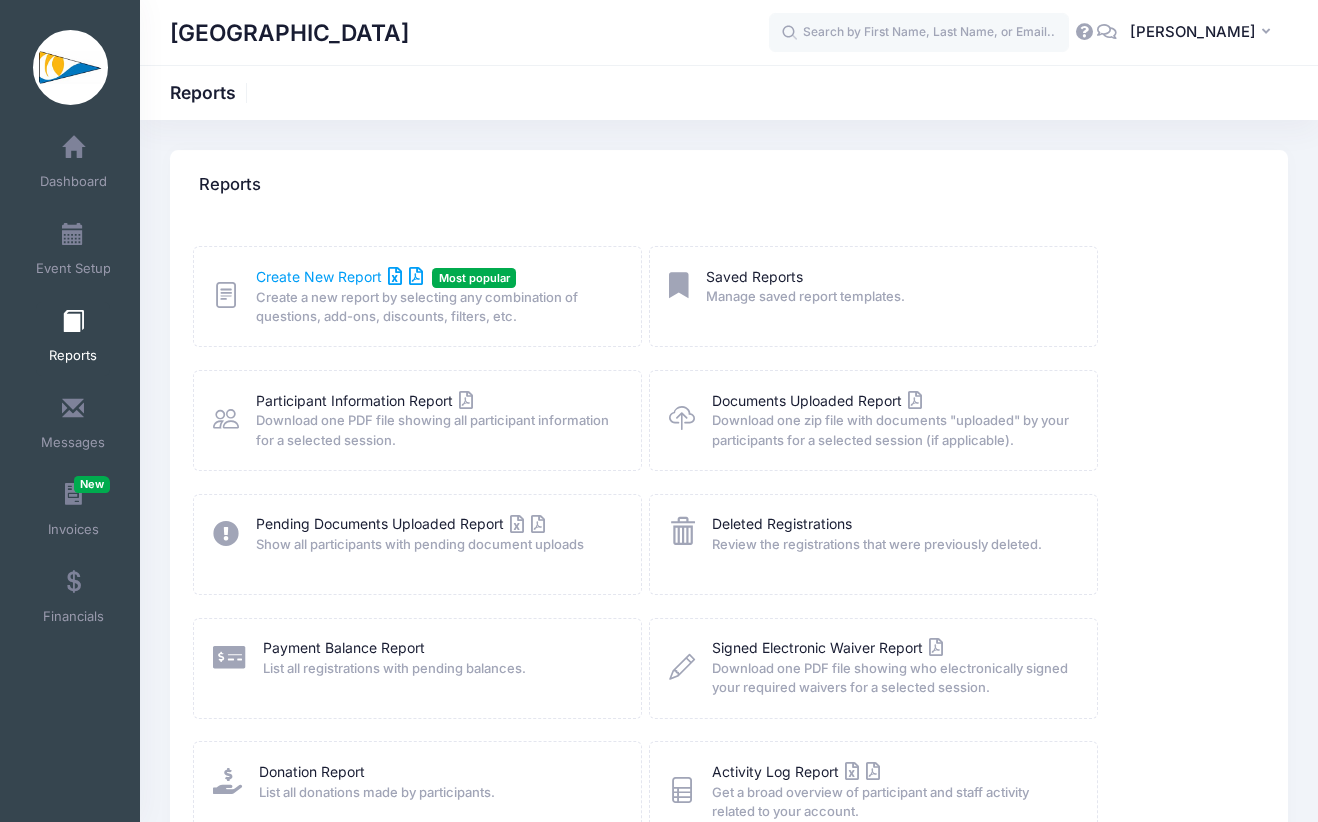 click on "Create New Report" at bounding box center [339, 276] 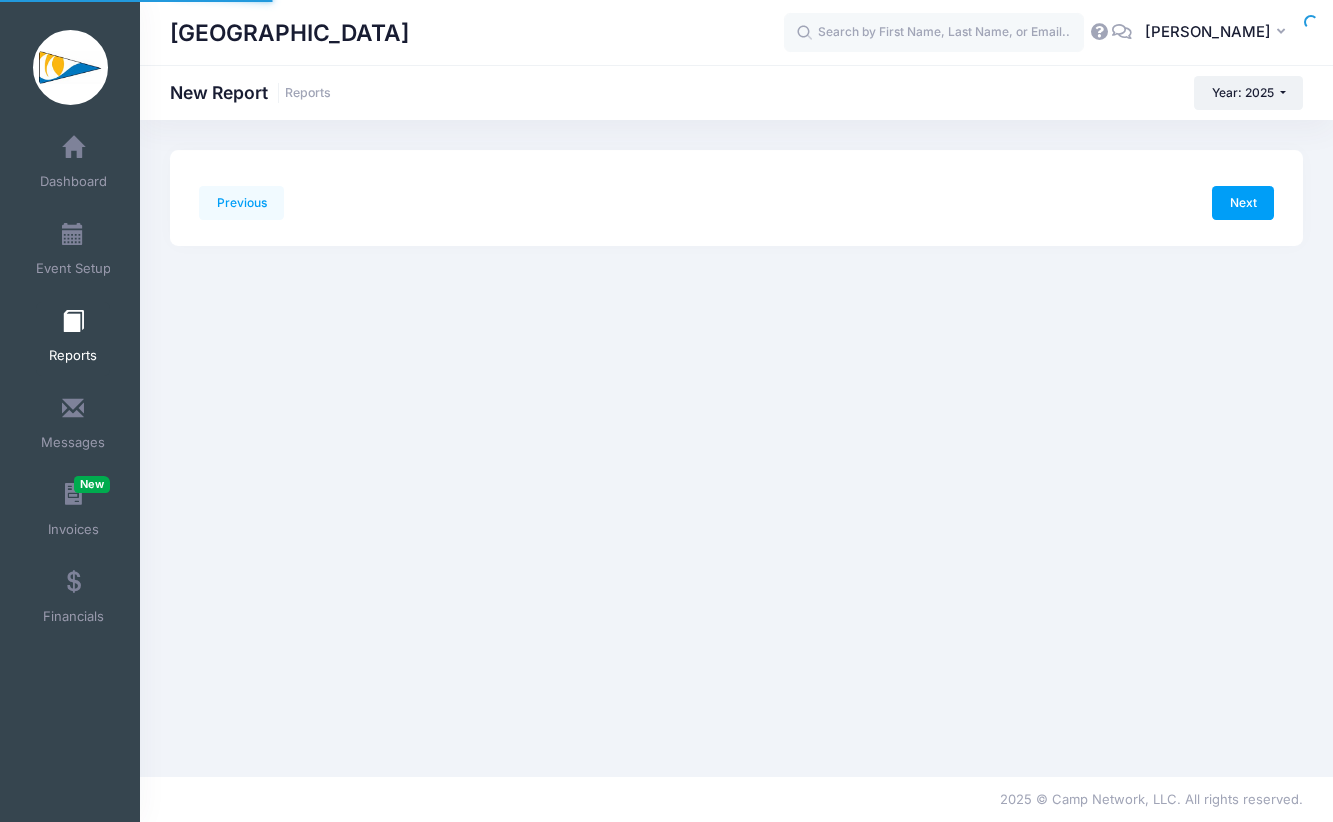 scroll, scrollTop: 0, scrollLeft: 0, axis: both 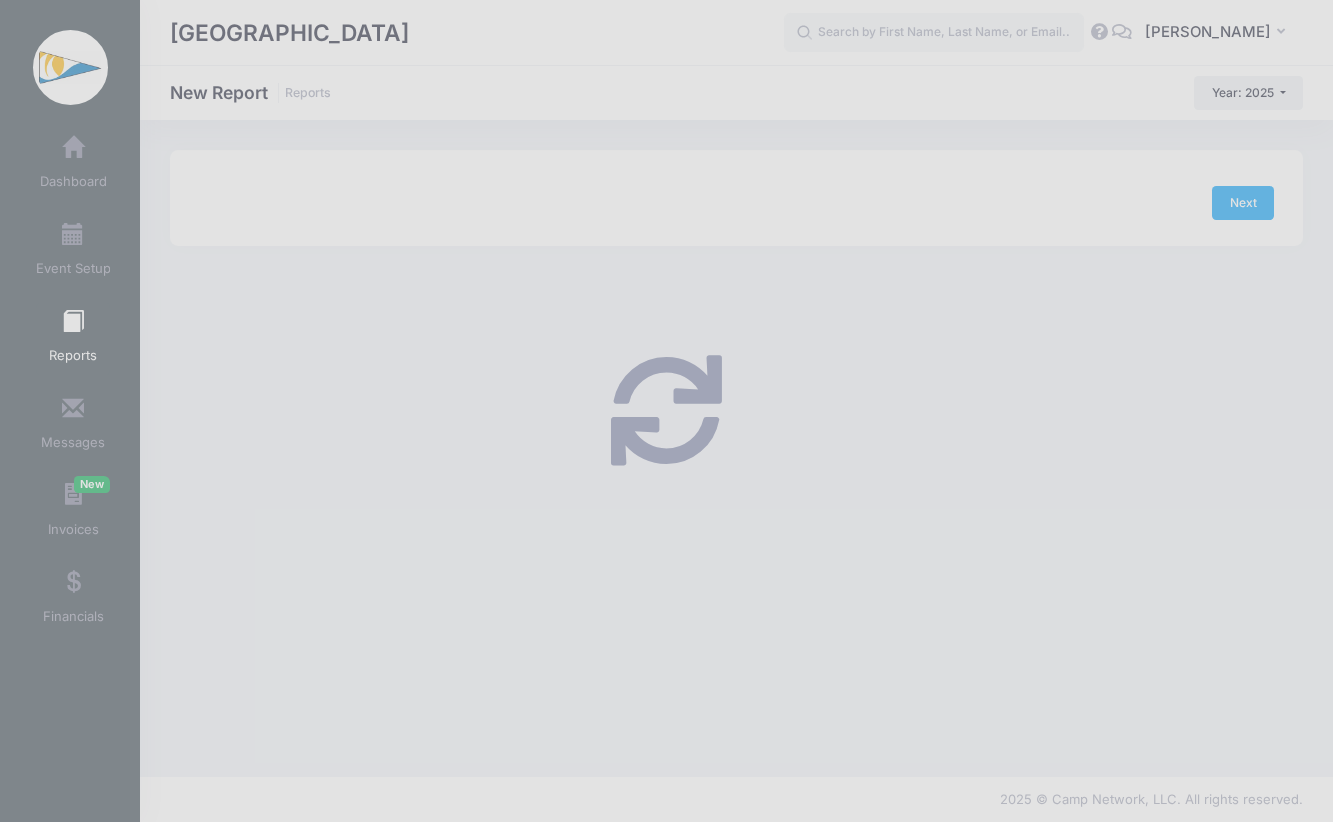 checkbox on "true" 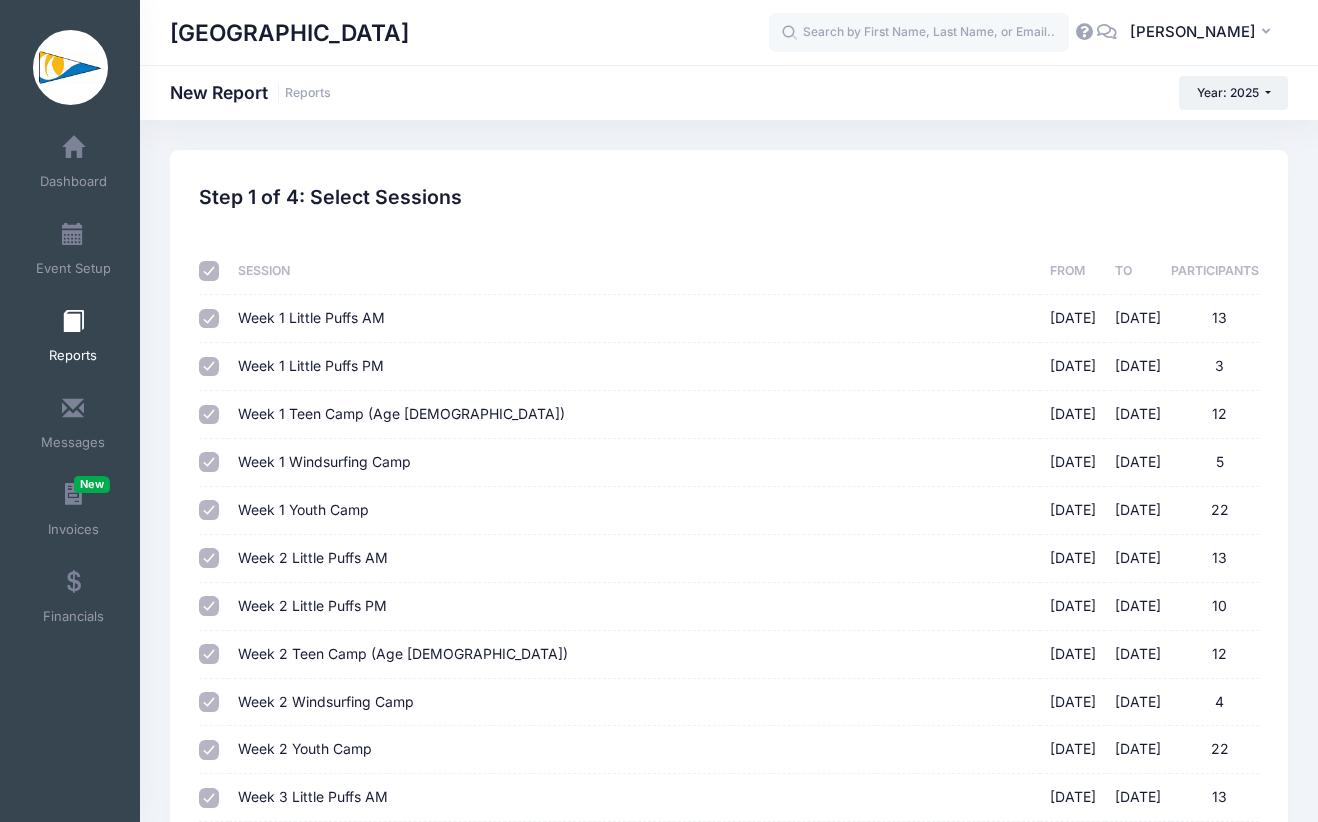 click on "Week 1 Little Puffs AM [DATE] - [DATE]  13" at bounding box center [209, 319] 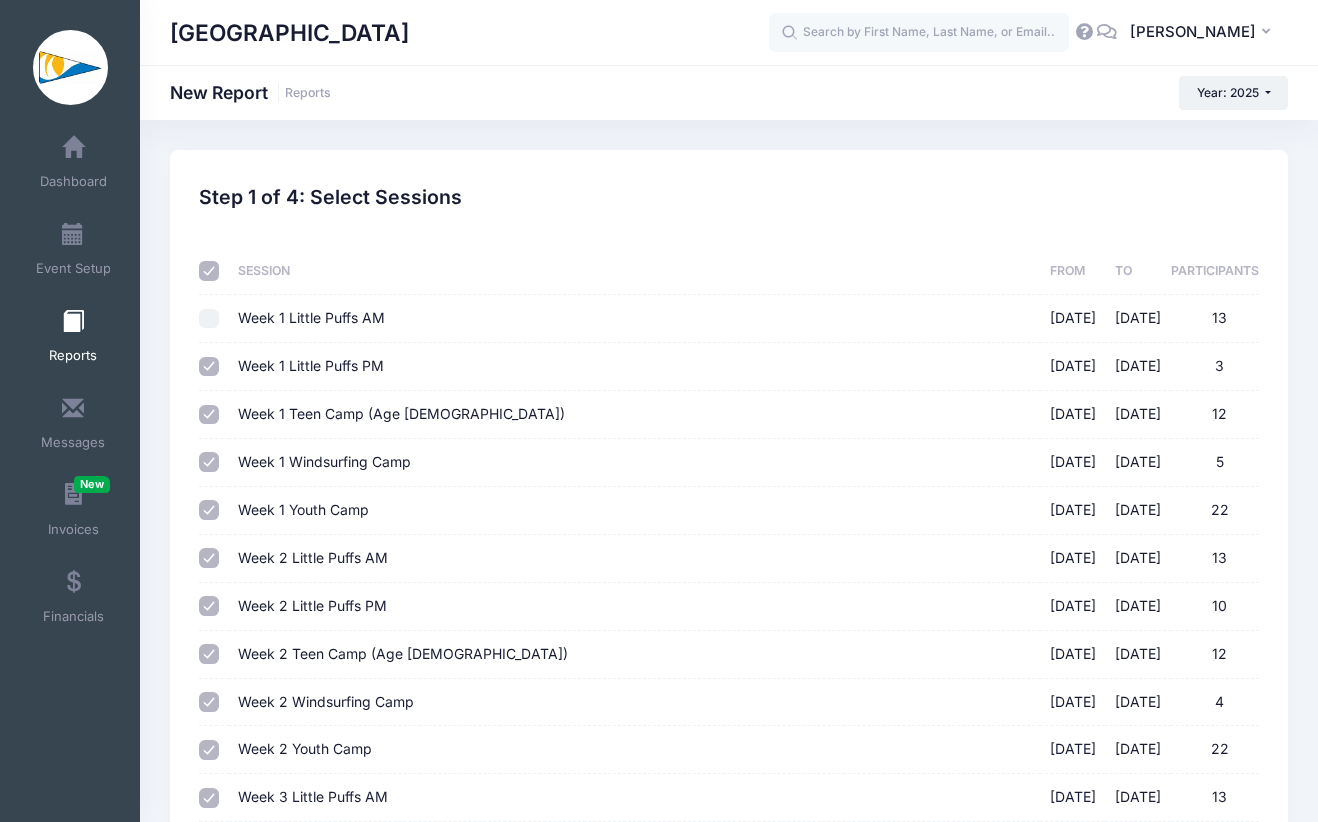 click on "Week 1 Little Puffs PM [DATE] - [DATE]  3" at bounding box center [209, 367] 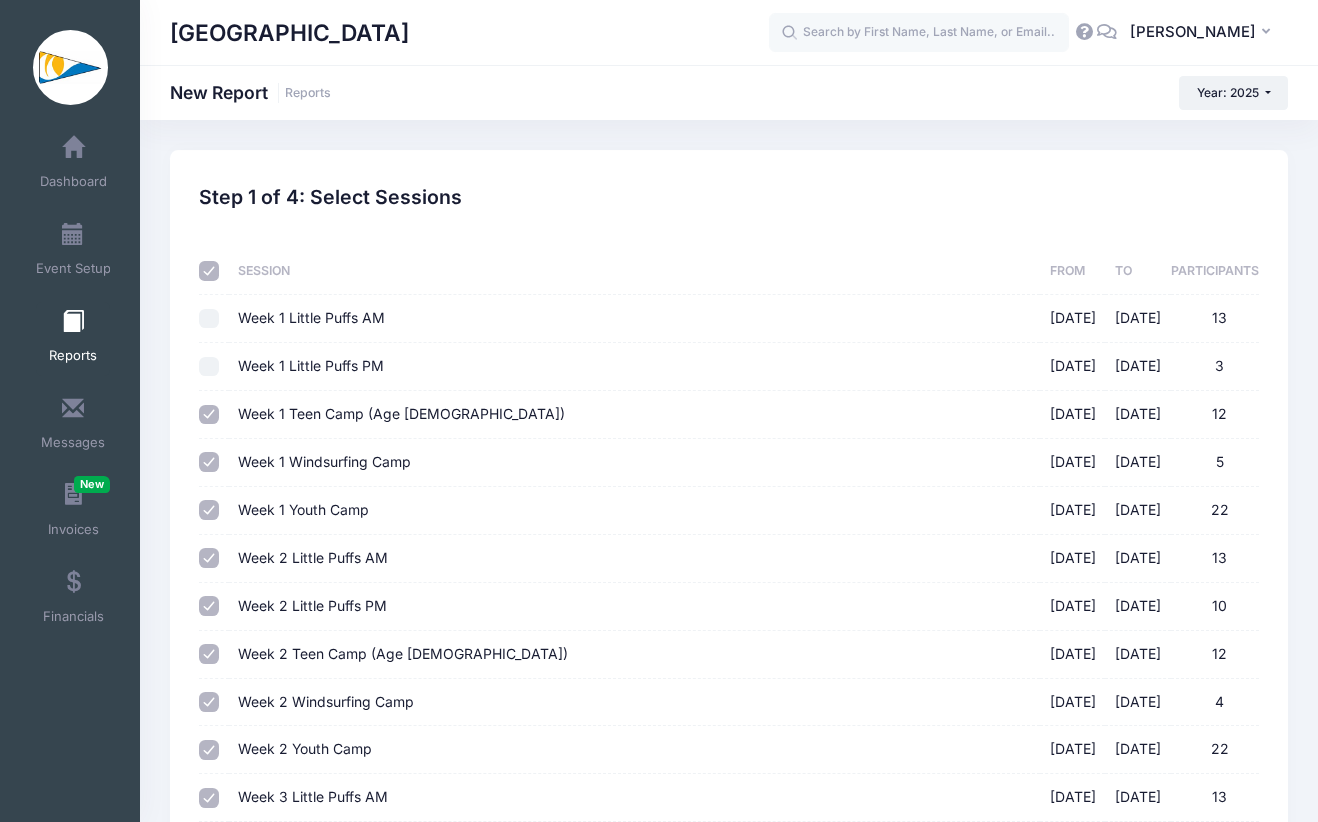 click on "Week 1 Teen Camp (Age [DEMOGRAPHIC_DATA]) [DATE] - [DATE]  12" at bounding box center [209, 415] 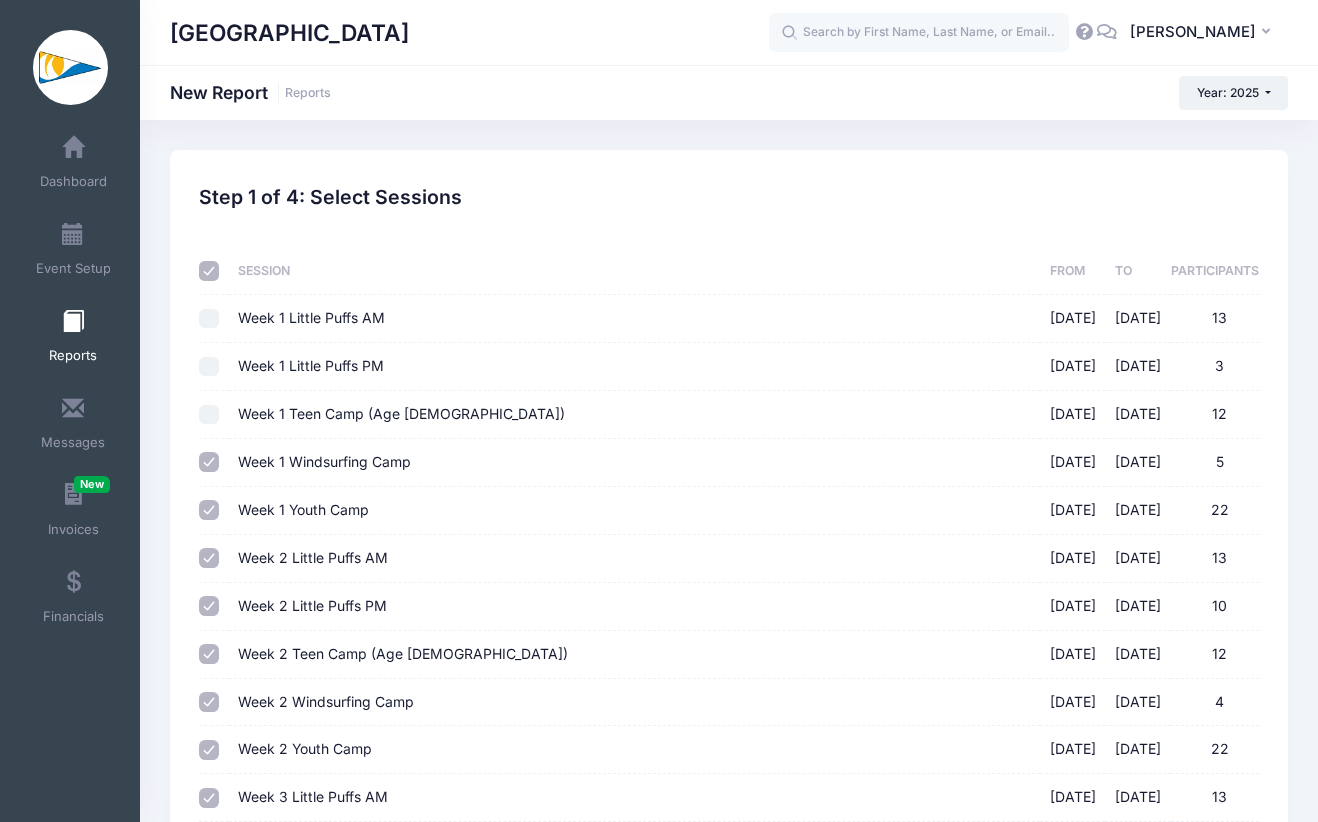 click on "Week 1 Windsurfing Camp [DATE] - [DATE]  5" at bounding box center [209, 462] 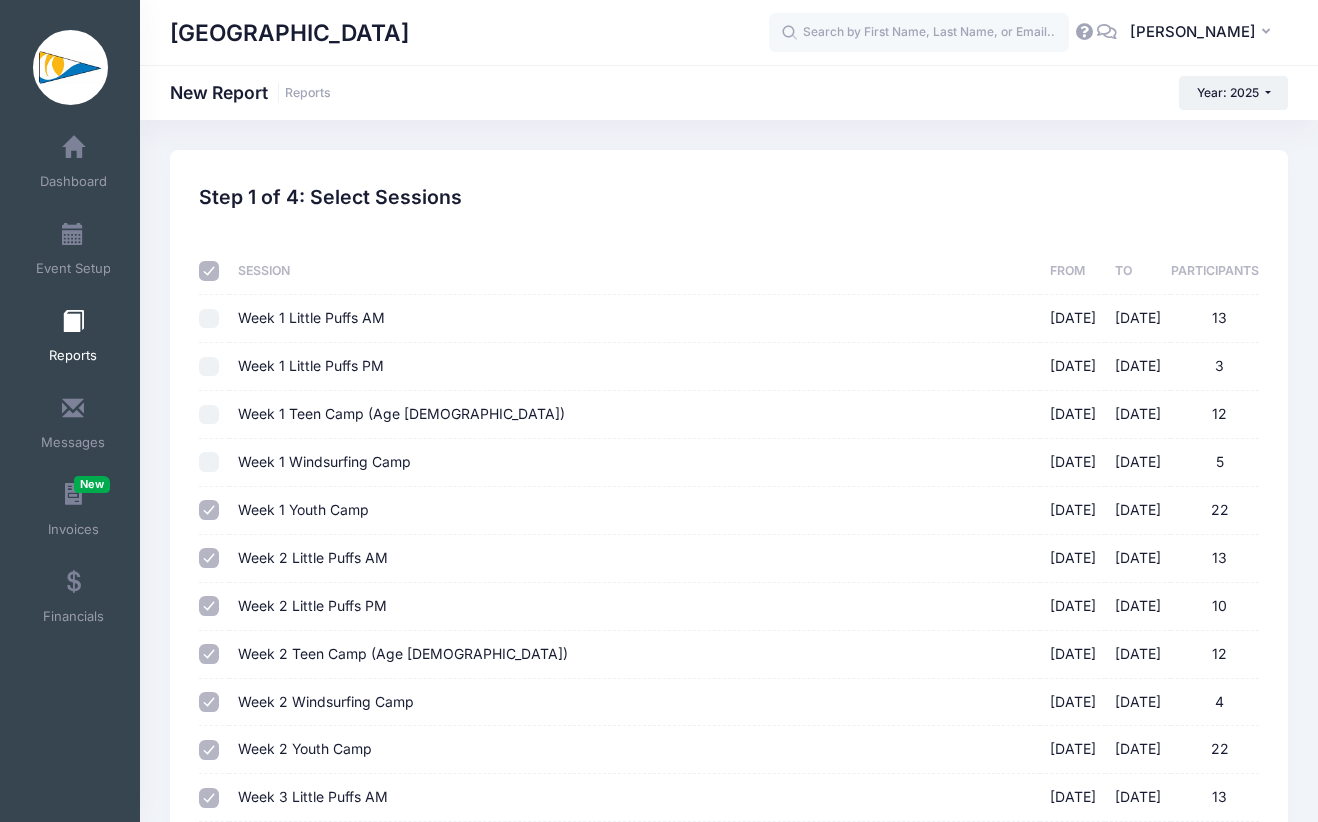 click at bounding box center [213, 511] 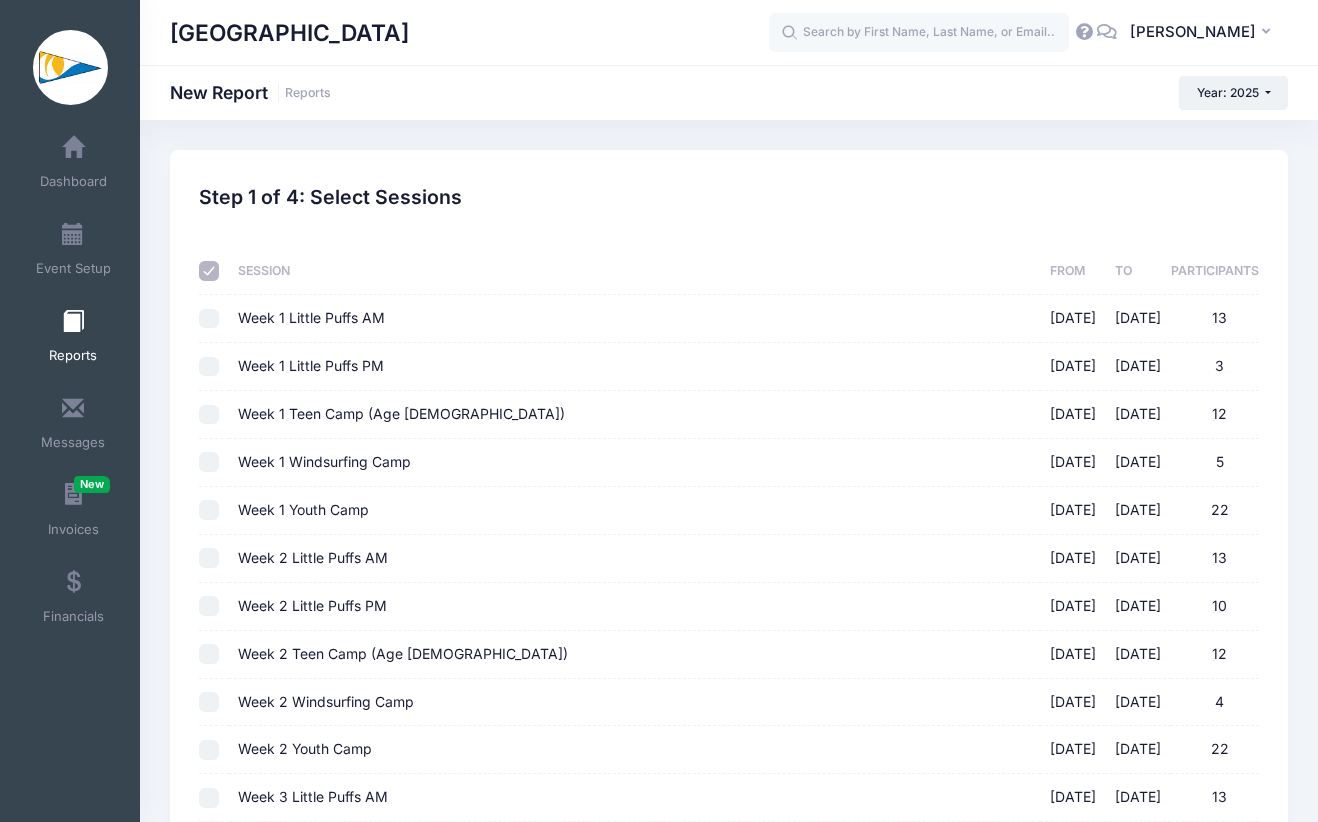 checkbox on "false" 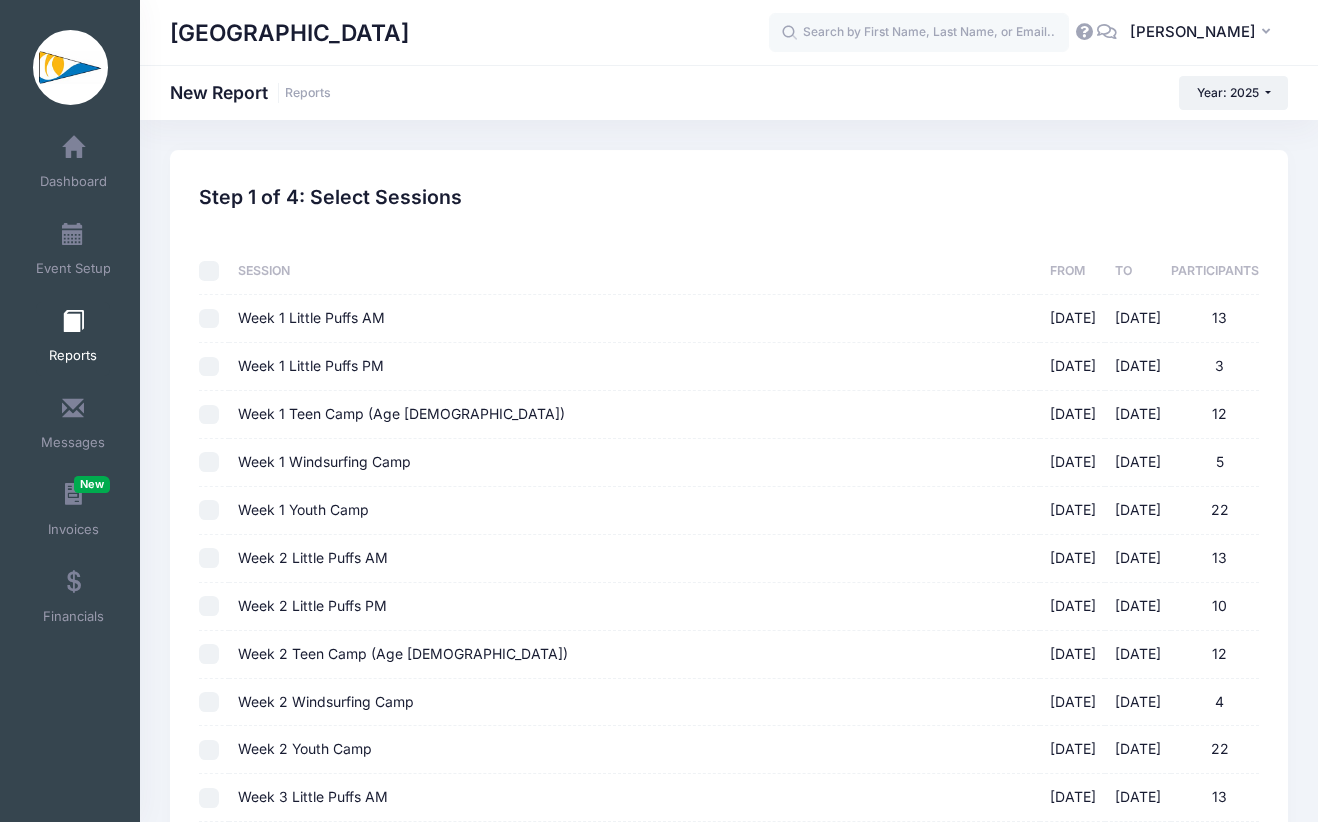 checkbox on "false" 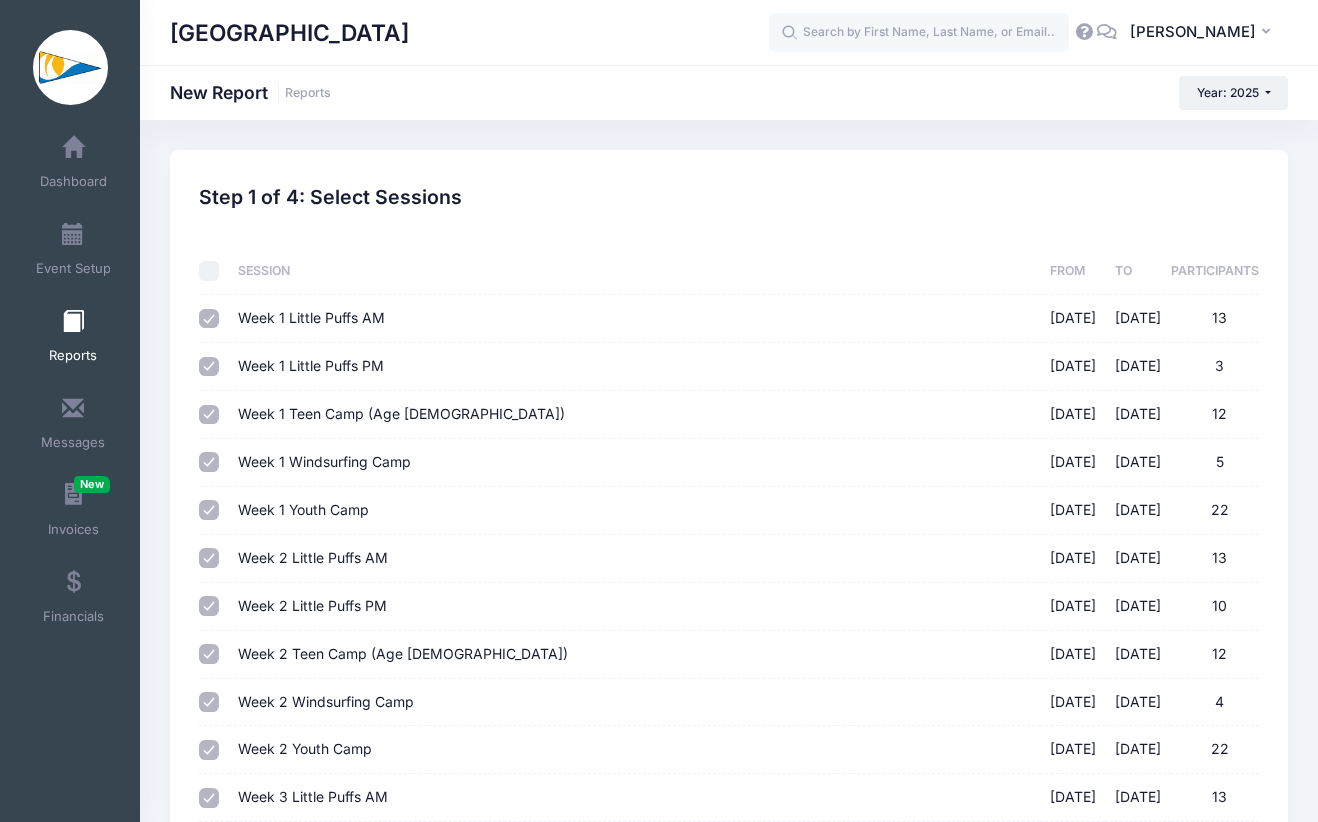checkbox on "true" 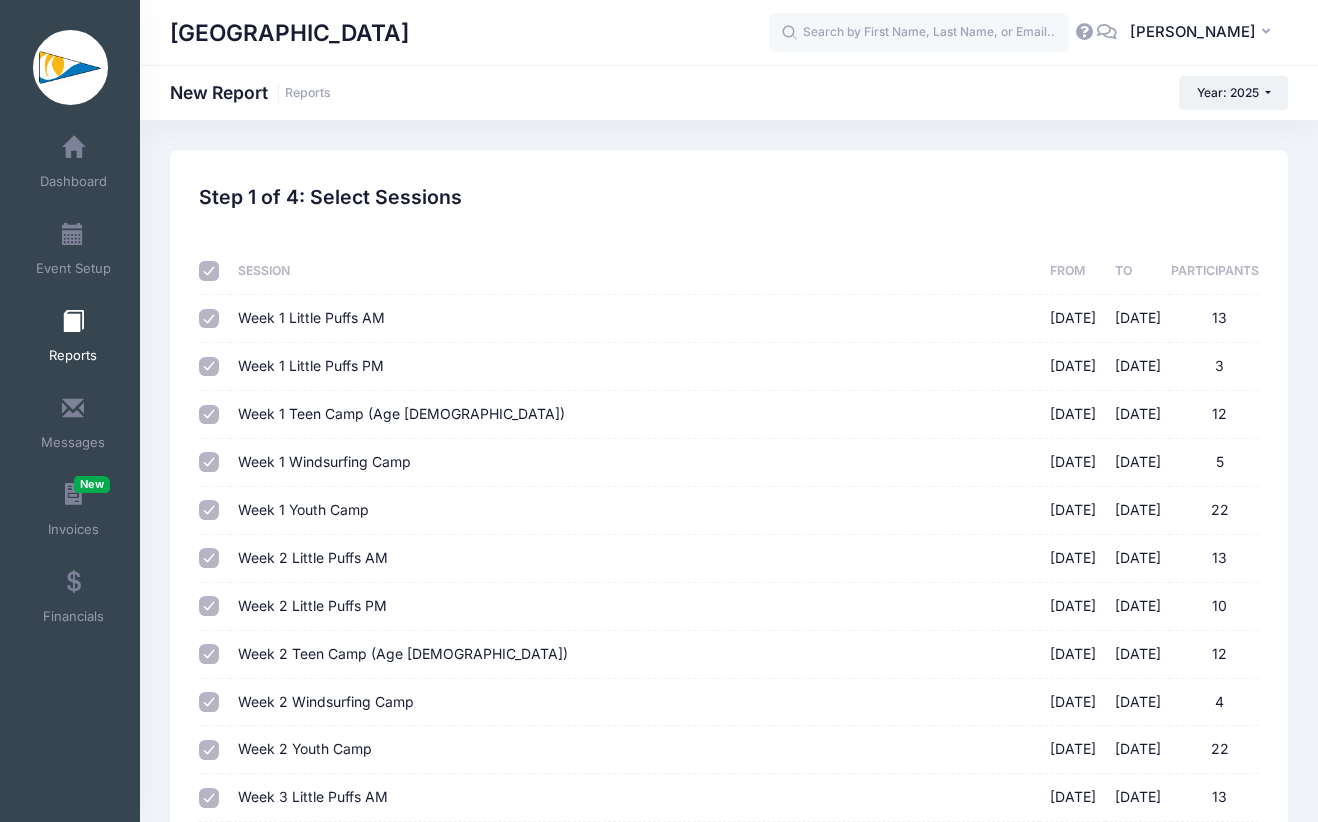 checkbox on "true" 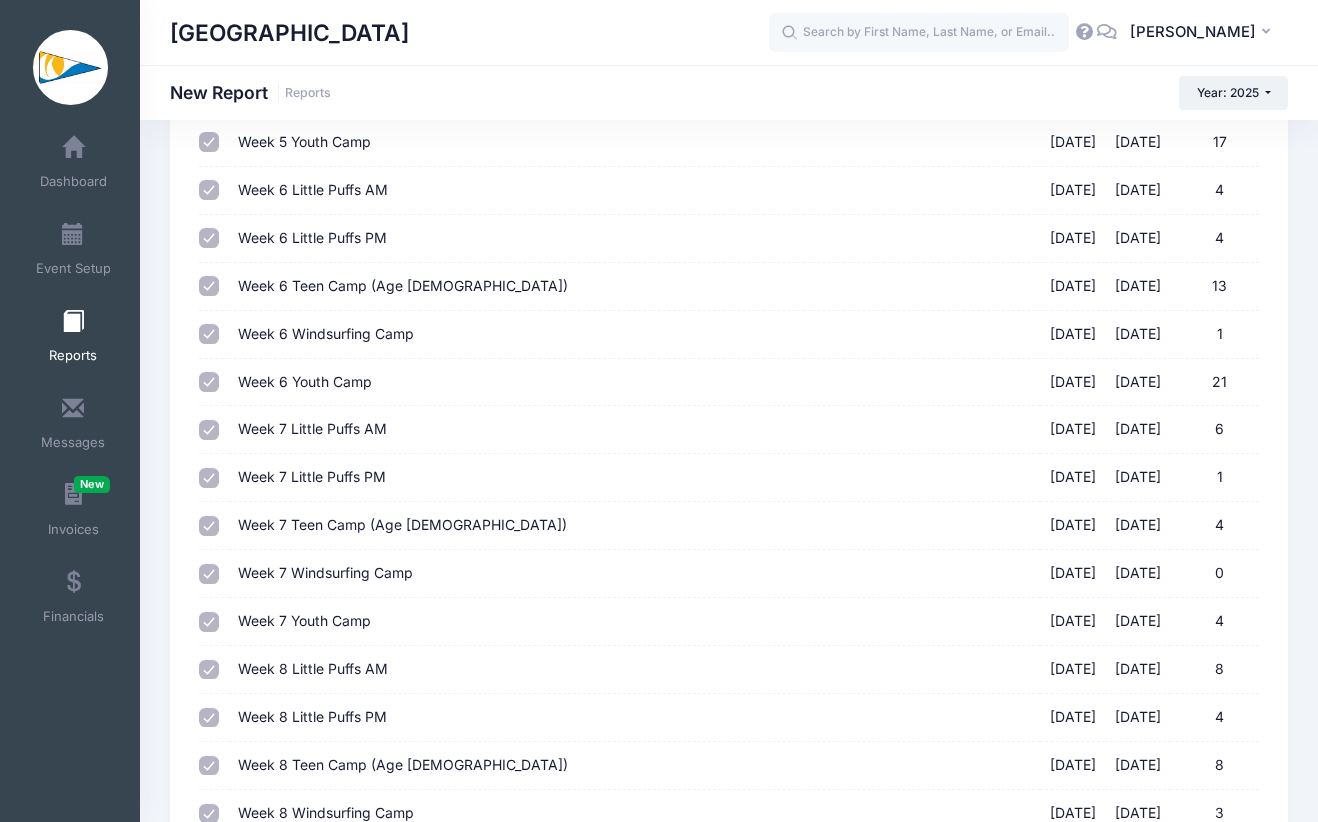 scroll, scrollTop: 2167, scrollLeft: 0, axis: vertical 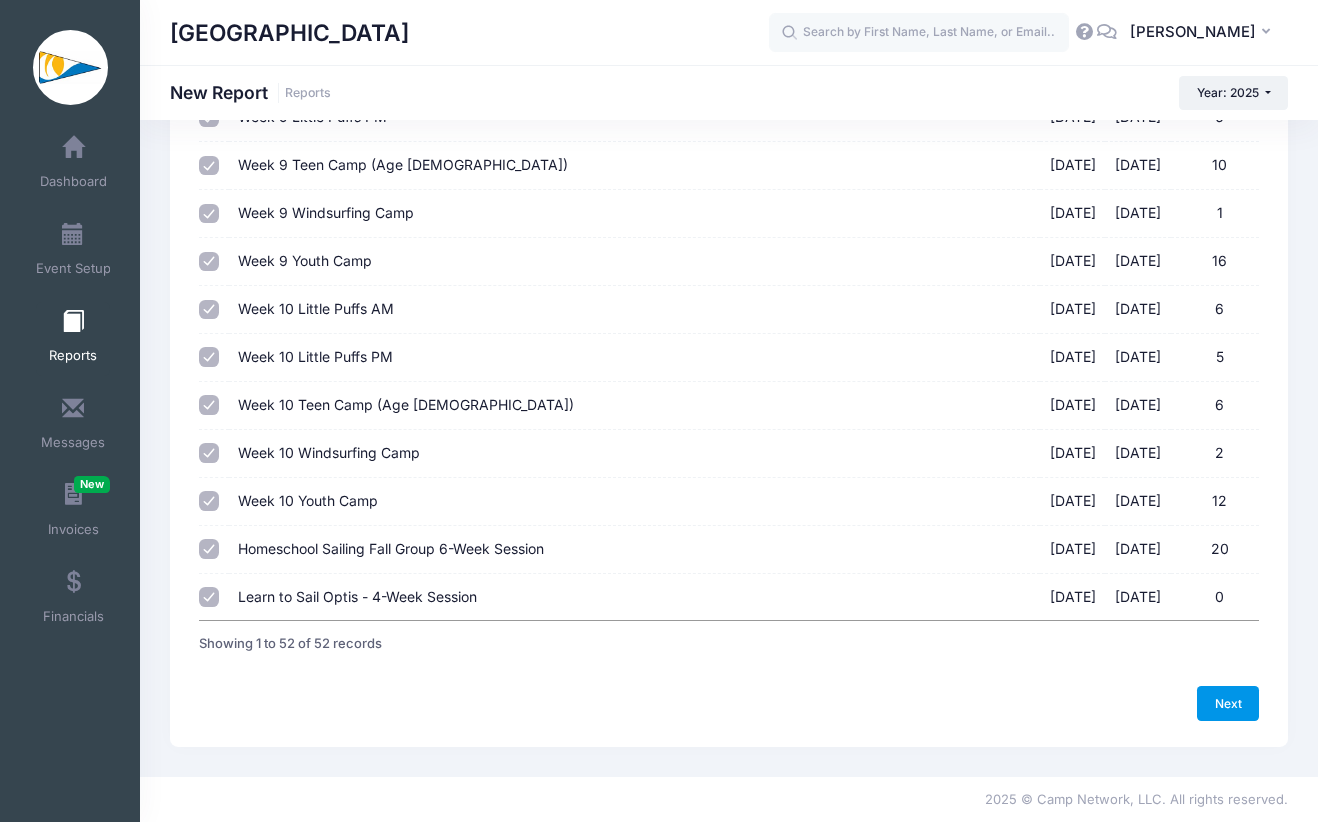 click on "Next" at bounding box center (1228, 703) 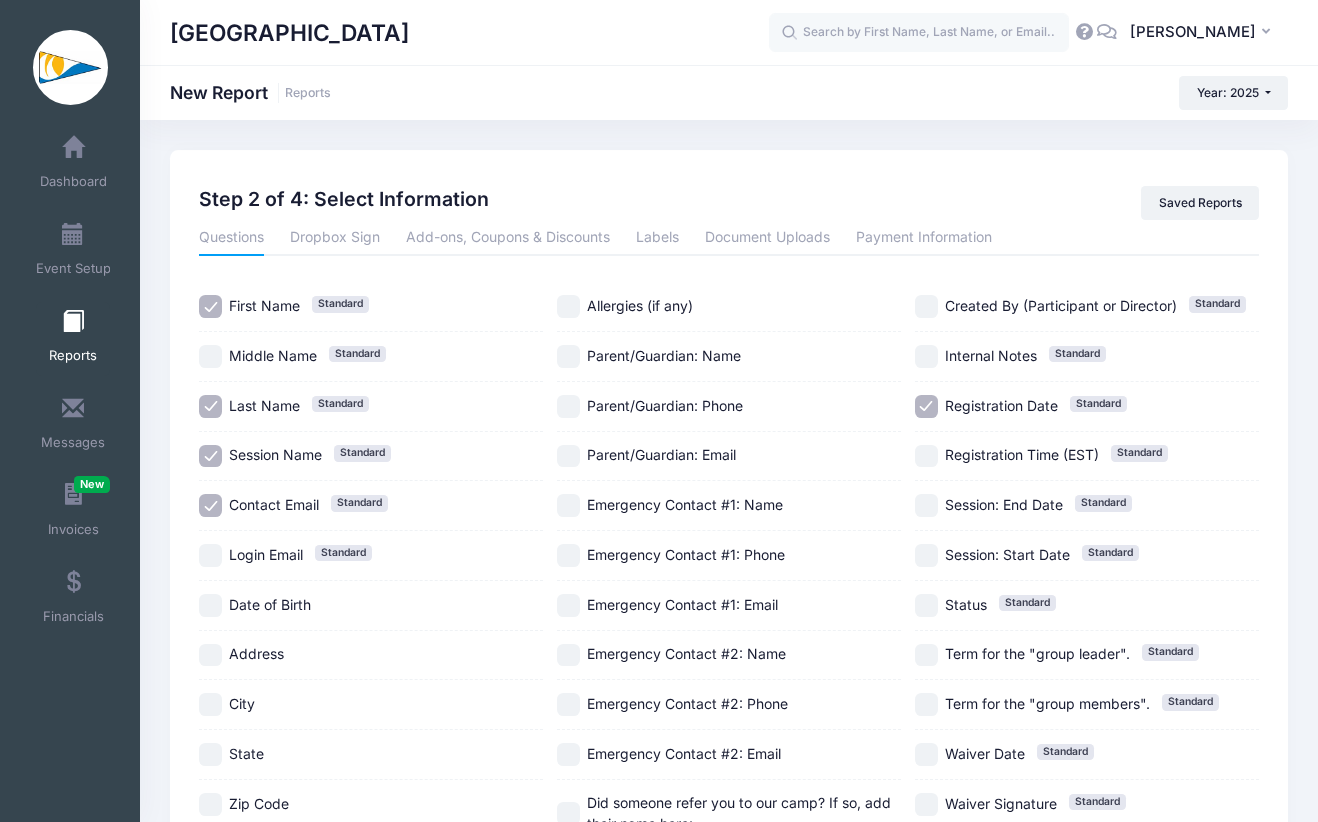 click on "First Name Standard" at bounding box center (371, 307) 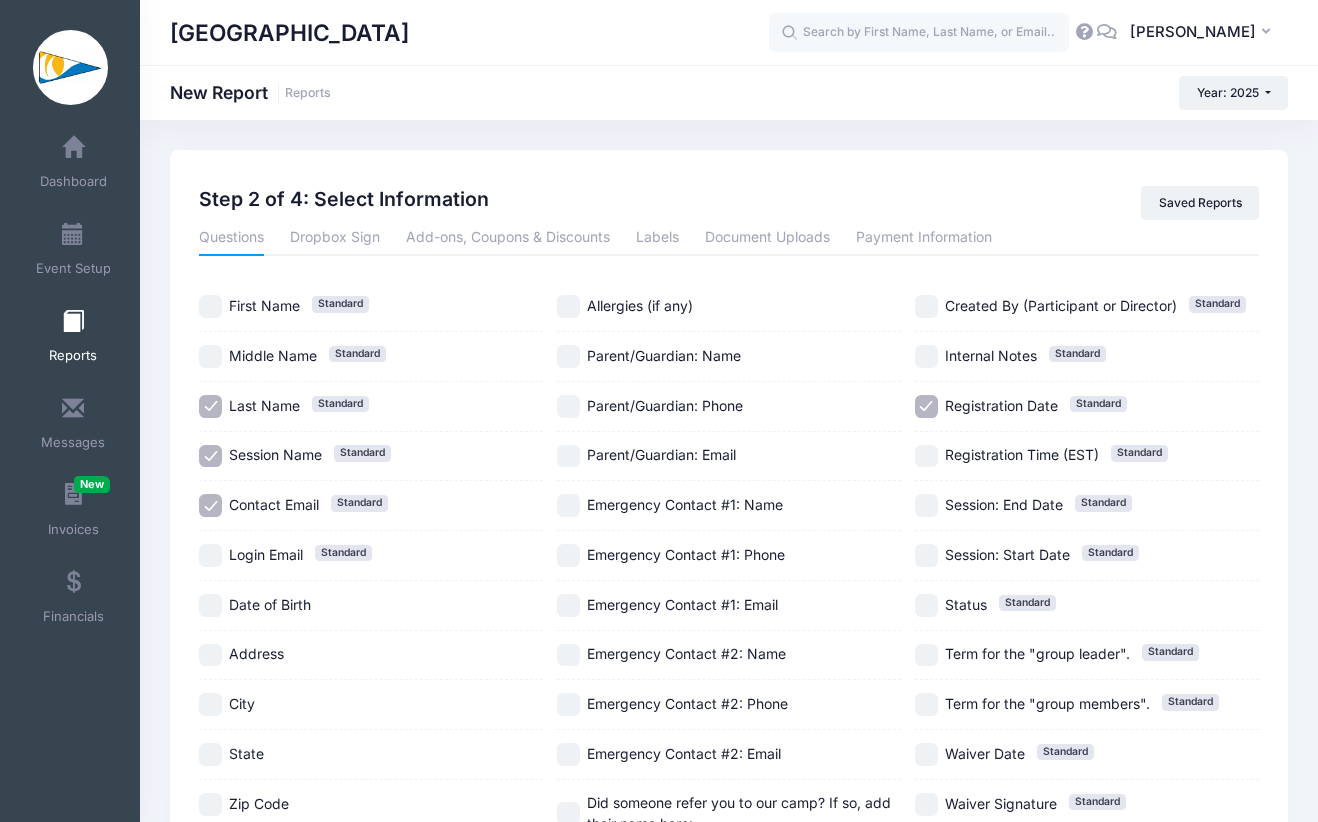 click on "Last Name Standard" at bounding box center [210, 406] 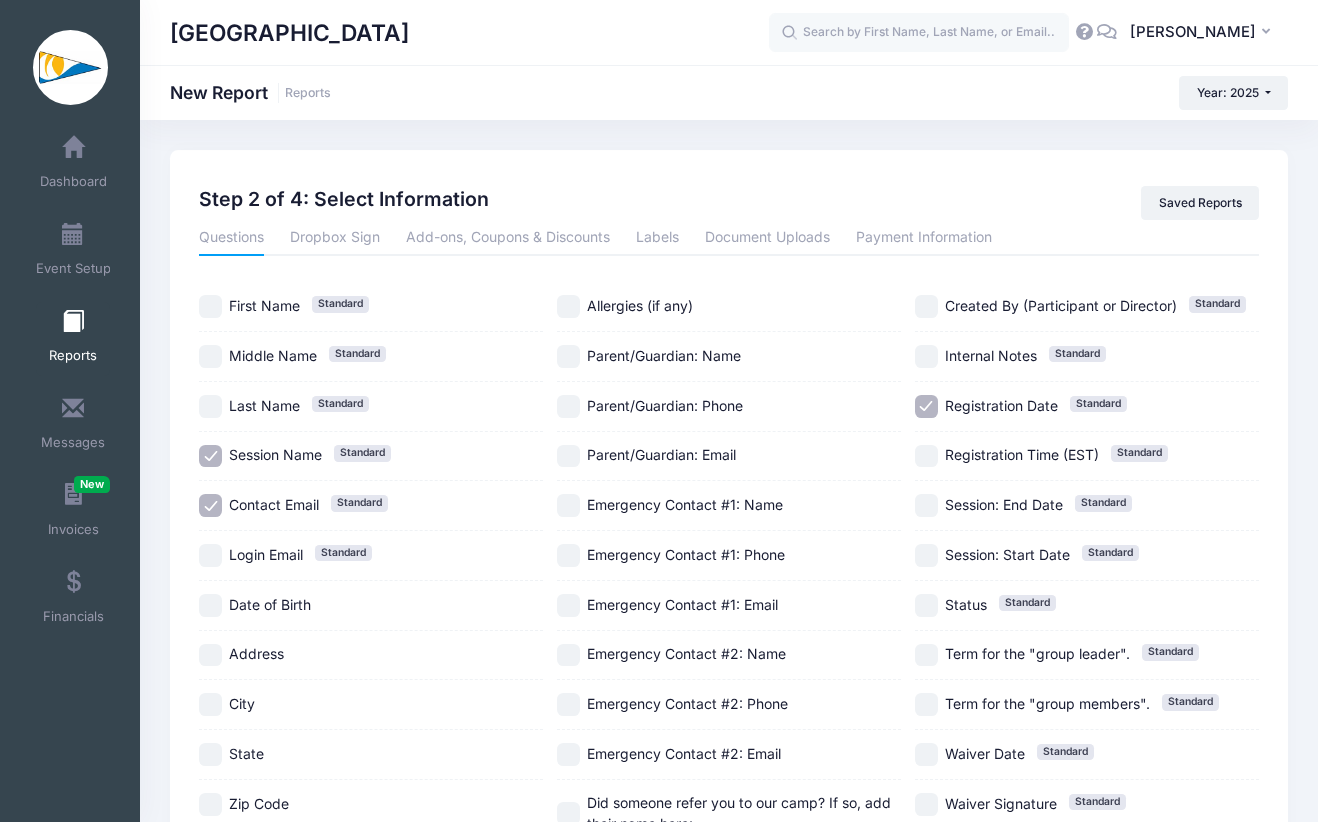 click on "Registration Date Standard" at bounding box center (926, 406) 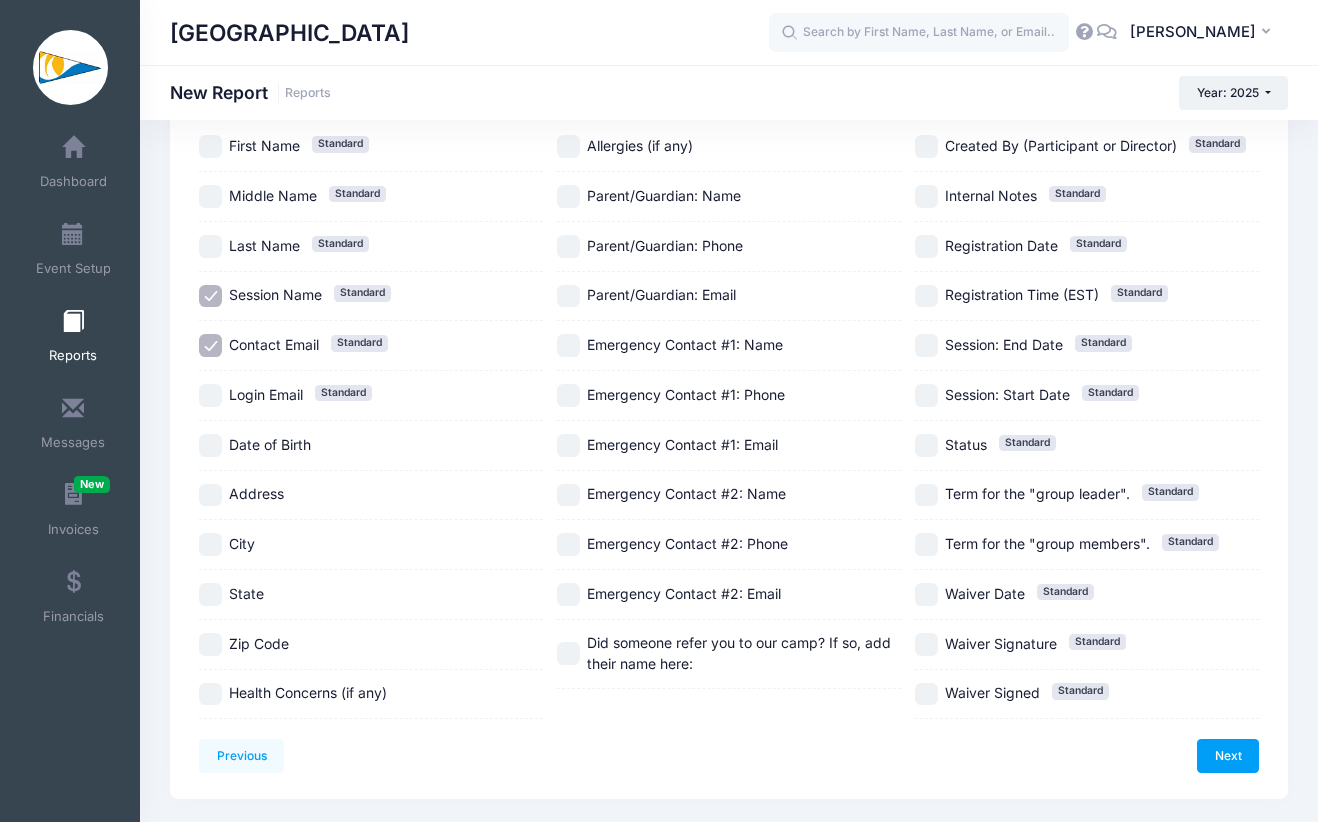 scroll, scrollTop: 166, scrollLeft: 0, axis: vertical 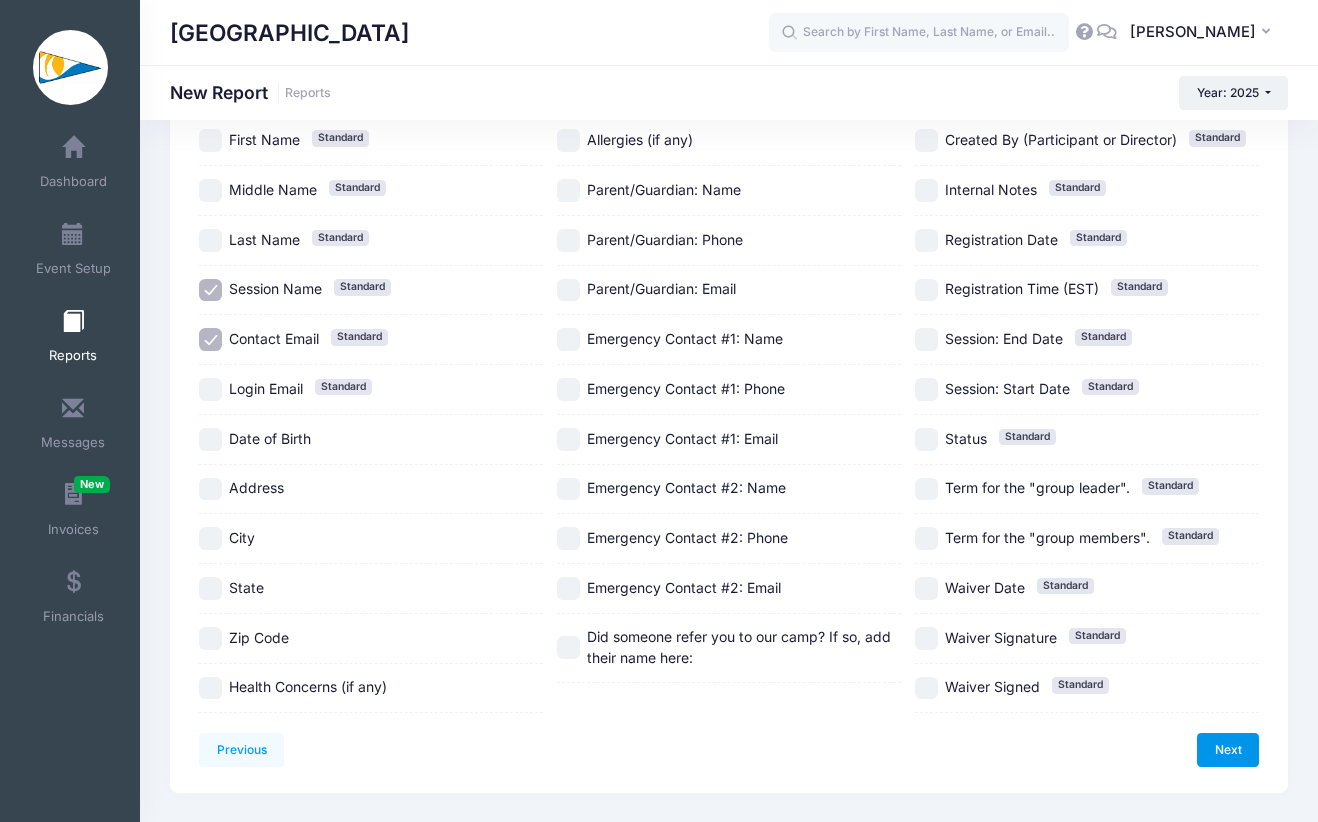 click on "Next" at bounding box center [1228, 750] 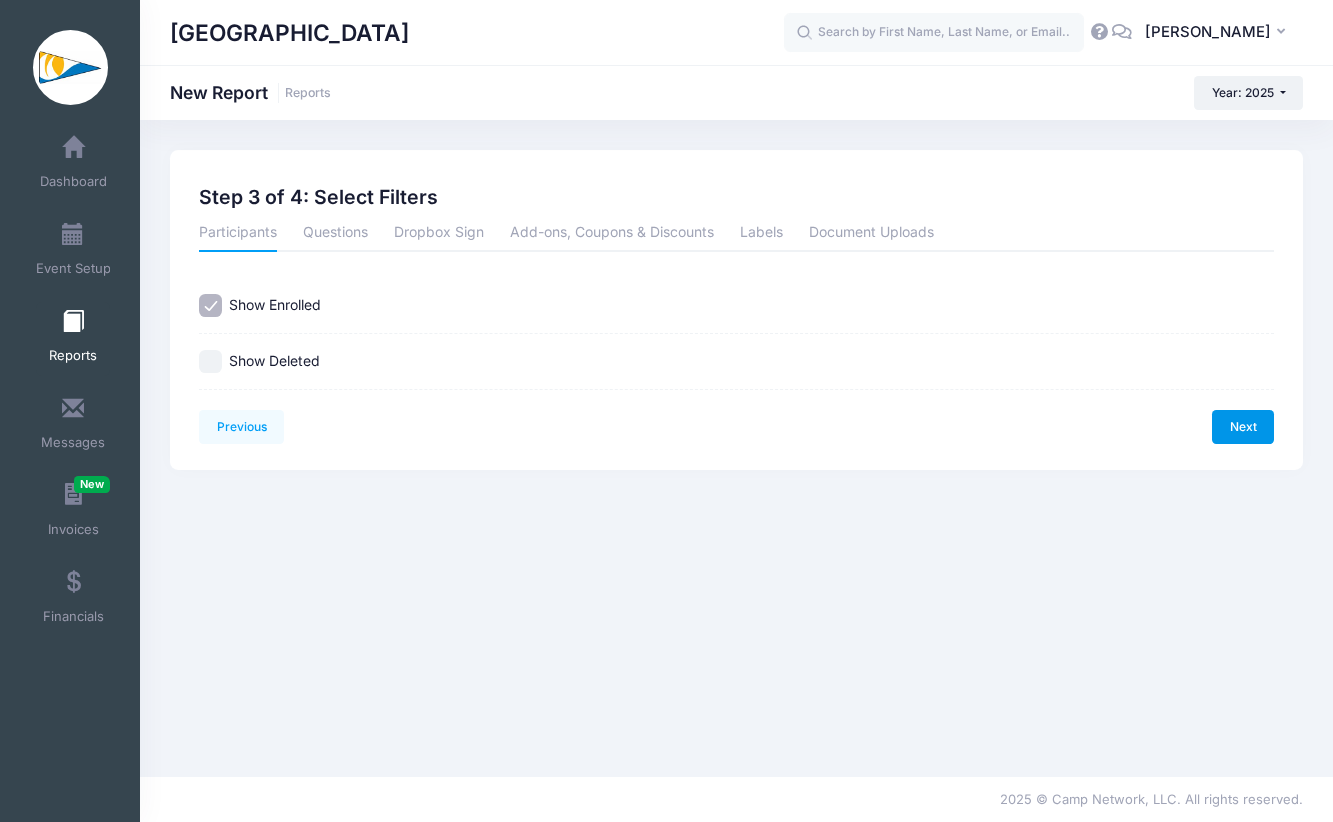 click on "Next" at bounding box center [1243, 427] 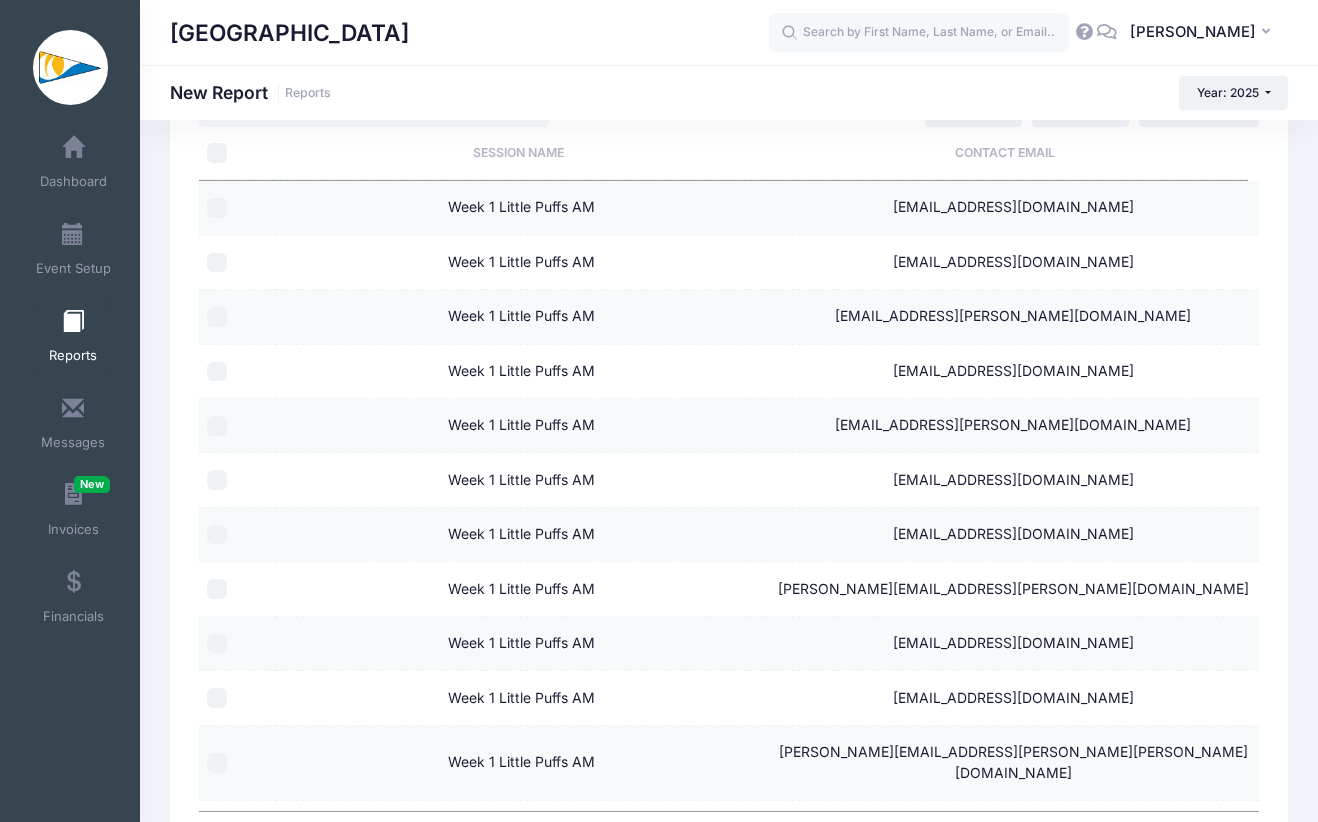 scroll, scrollTop: 0, scrollLeft: 0, axis: both 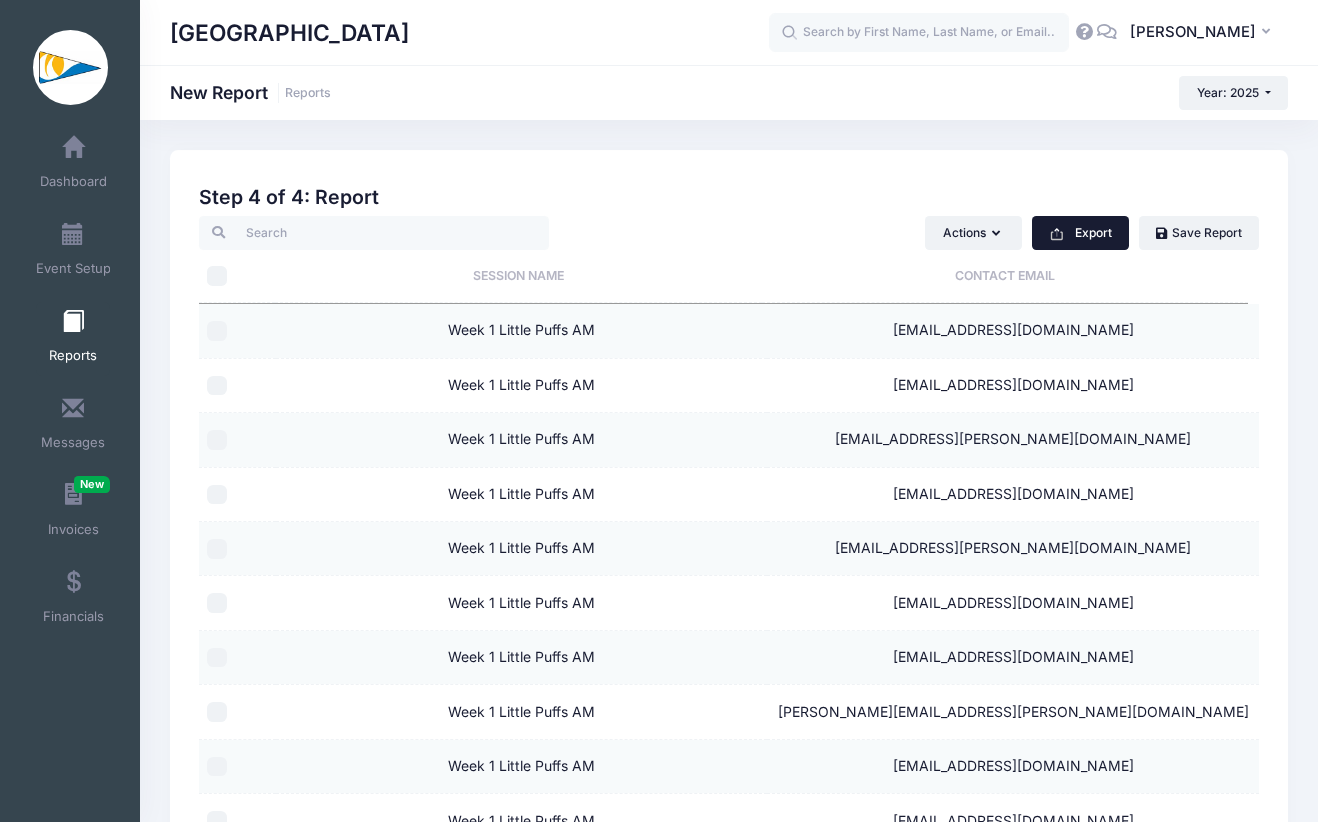 click on "Export" at bounding box center (1080, 233) 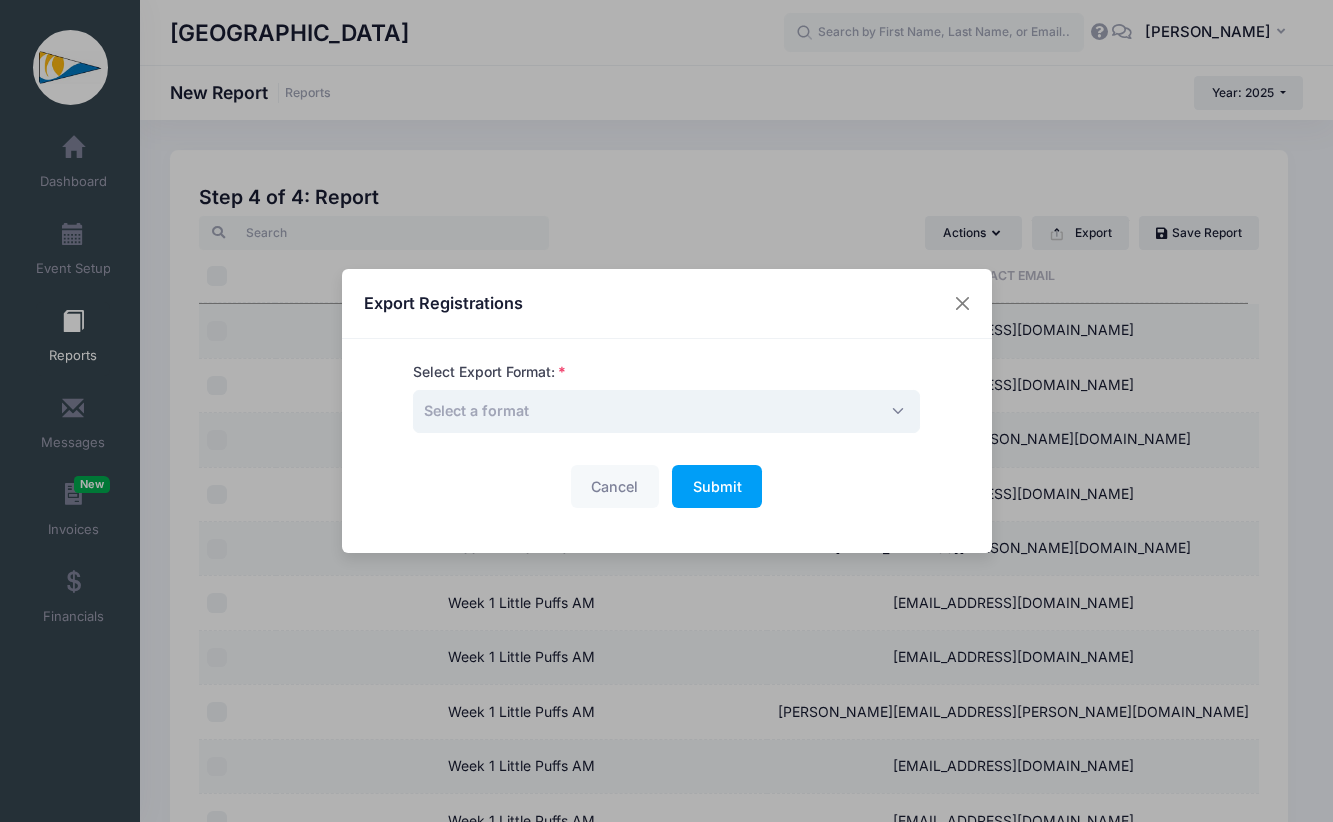 click on "Select a format" at bounding box center (666, 411) 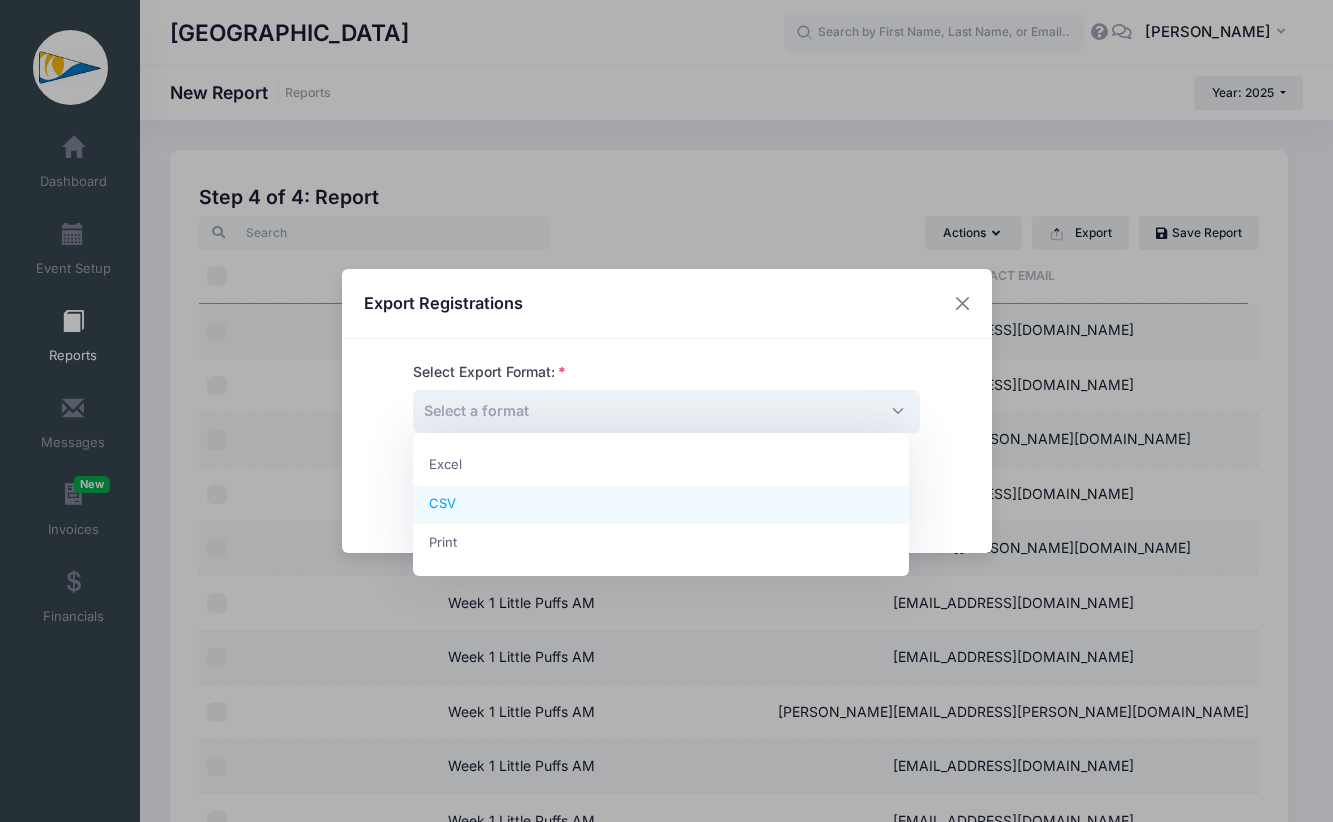 select on "csv" 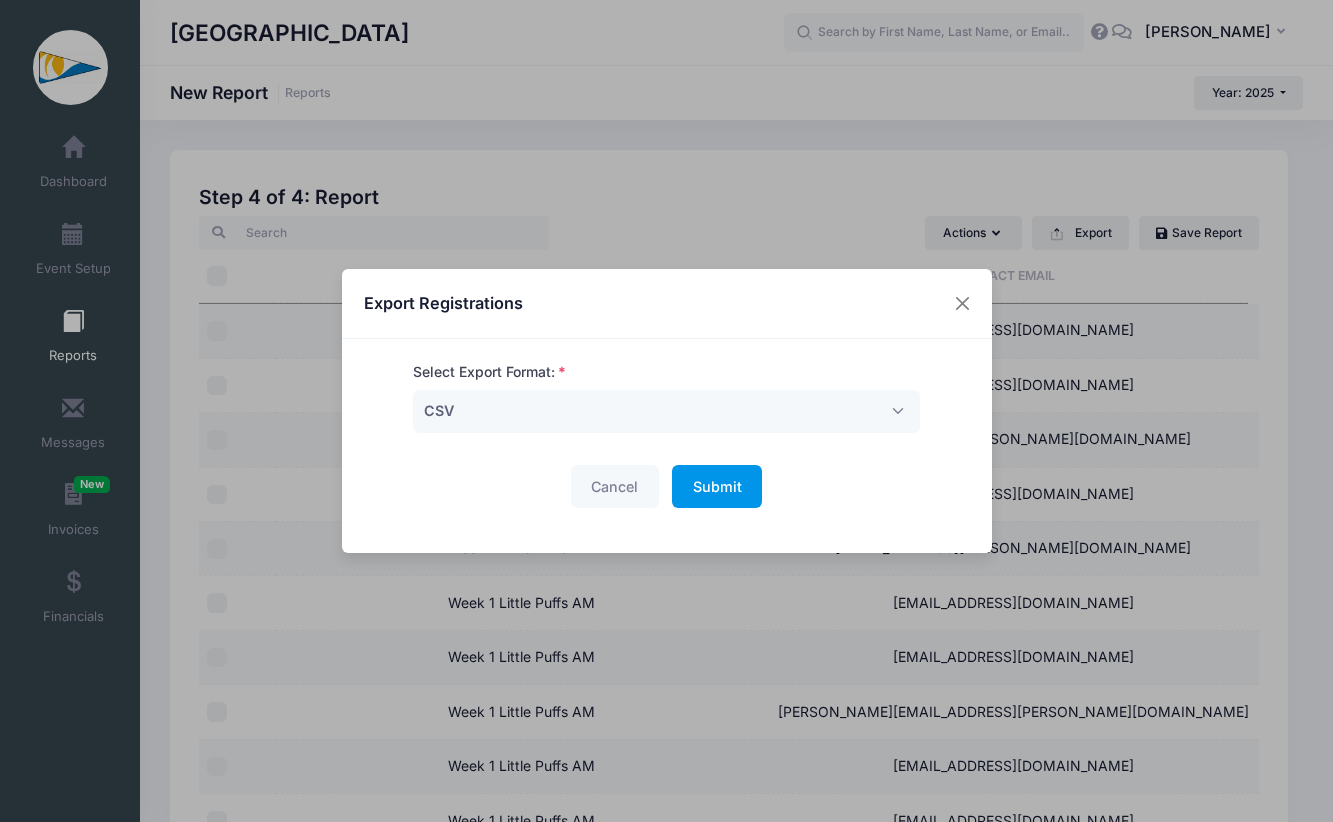 click on "Submit" at bounding box center (717, 486) 